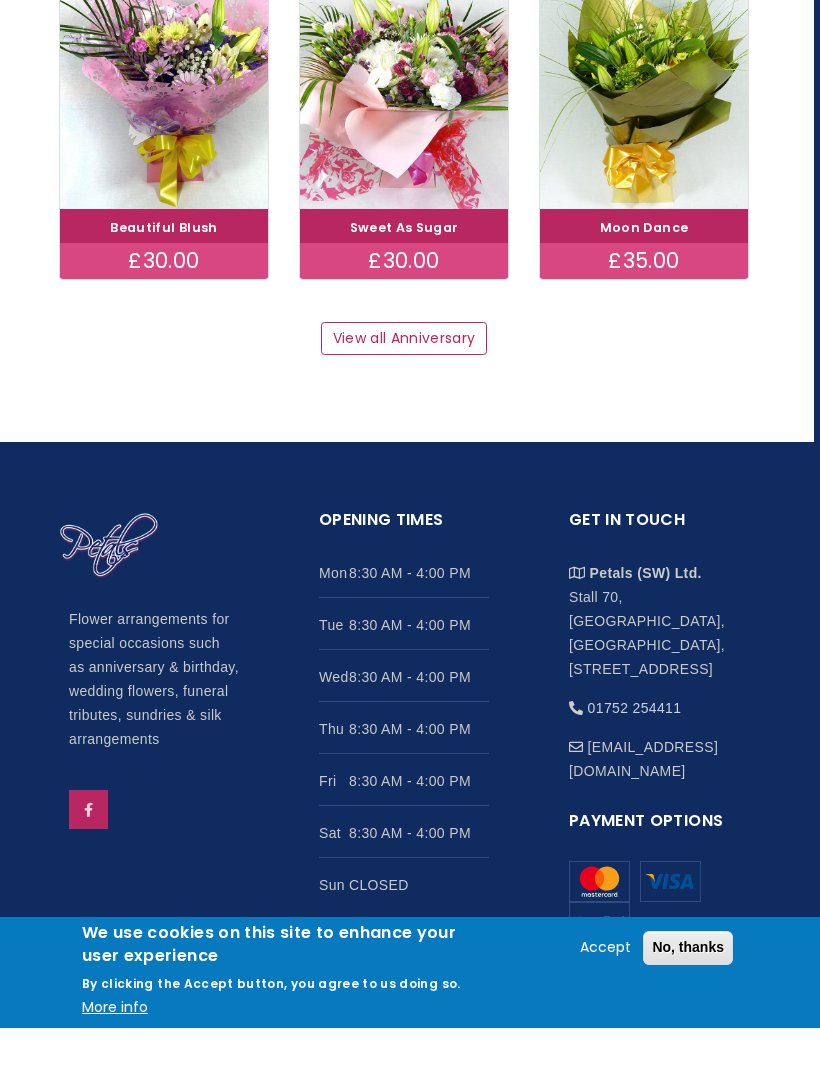scroll, scrollTop: 2345, scrollLeft: 6, axis: both 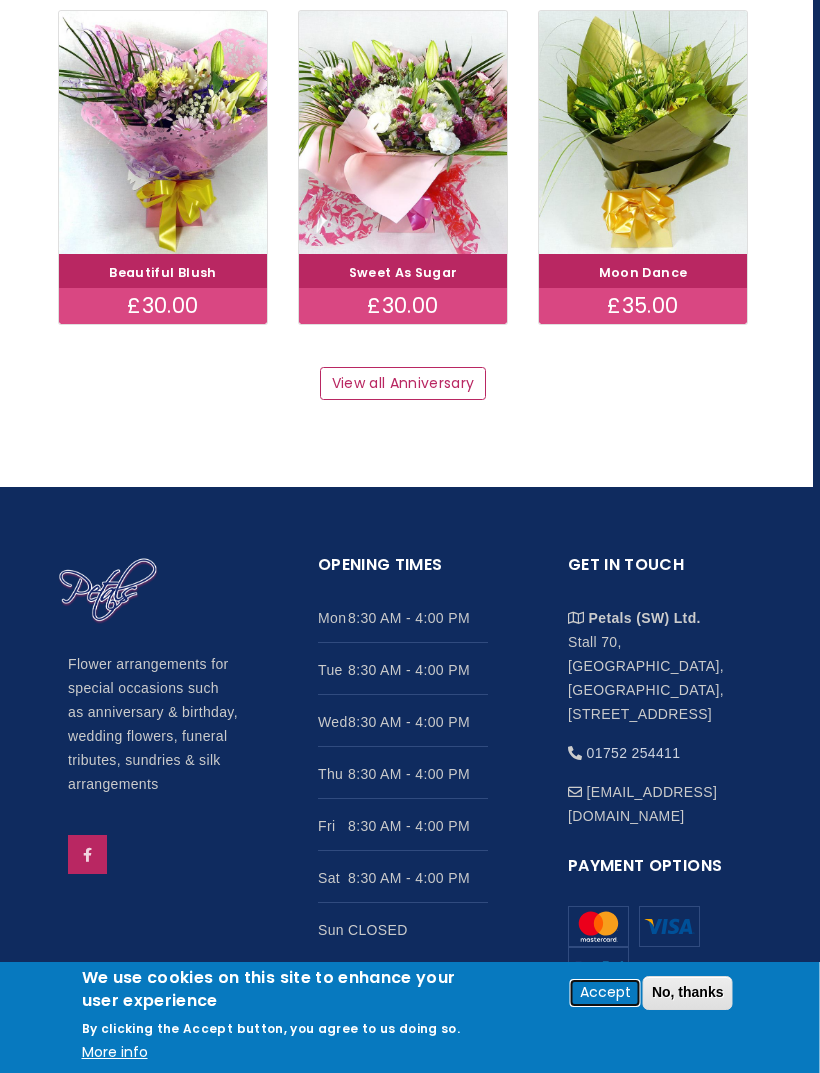 click on "Accept" at bounding box center [605, 993] 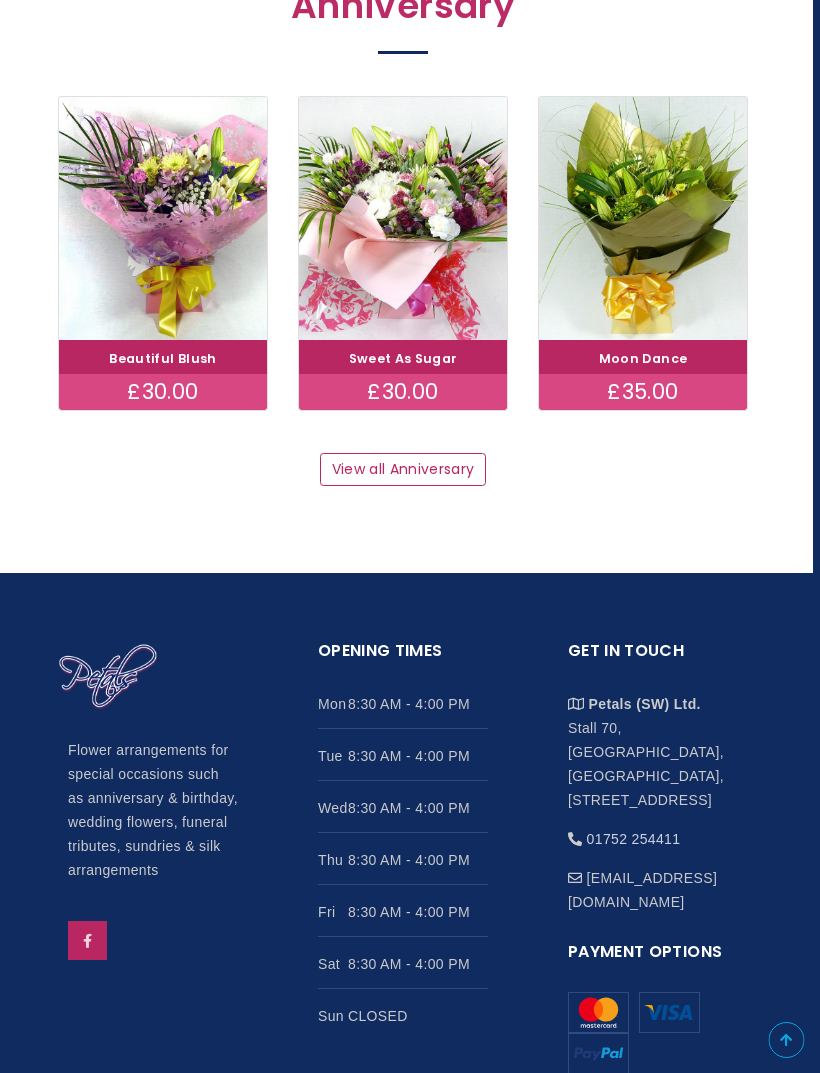 scroll, scrollTop: 2257, scrollLeft: 6, axis: both 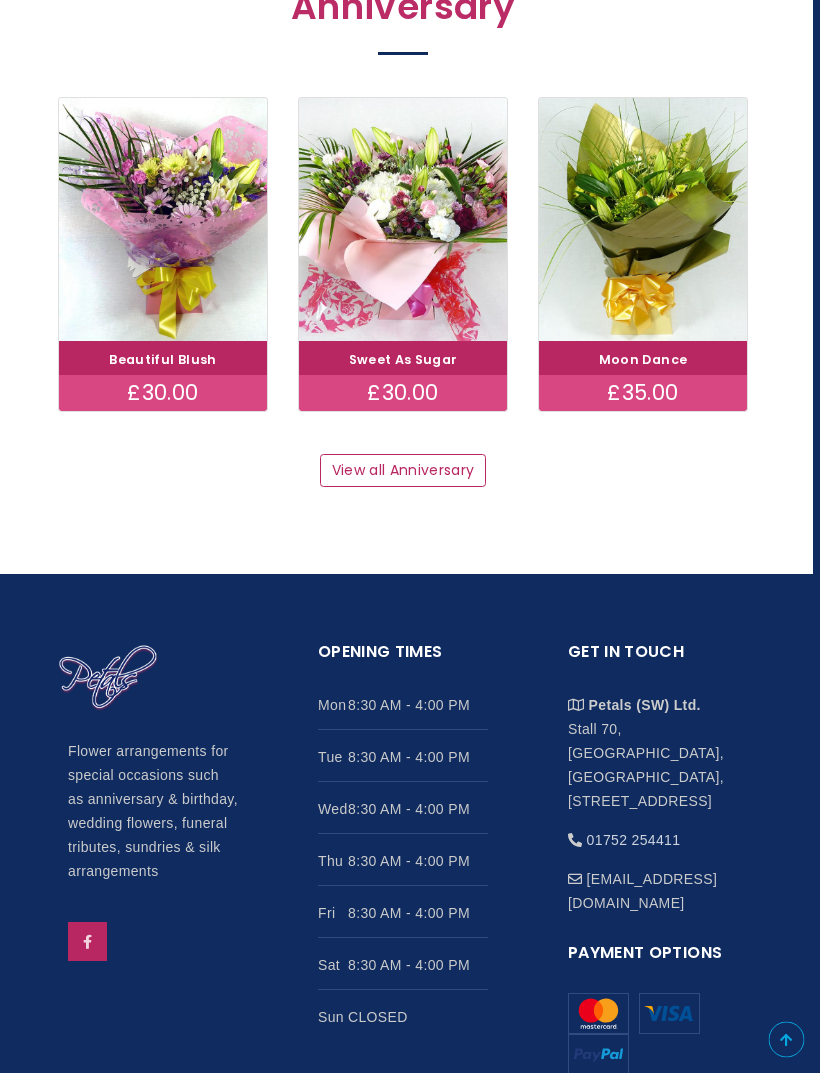 click on "View all Anniversary" at bounding box center [404, 472] 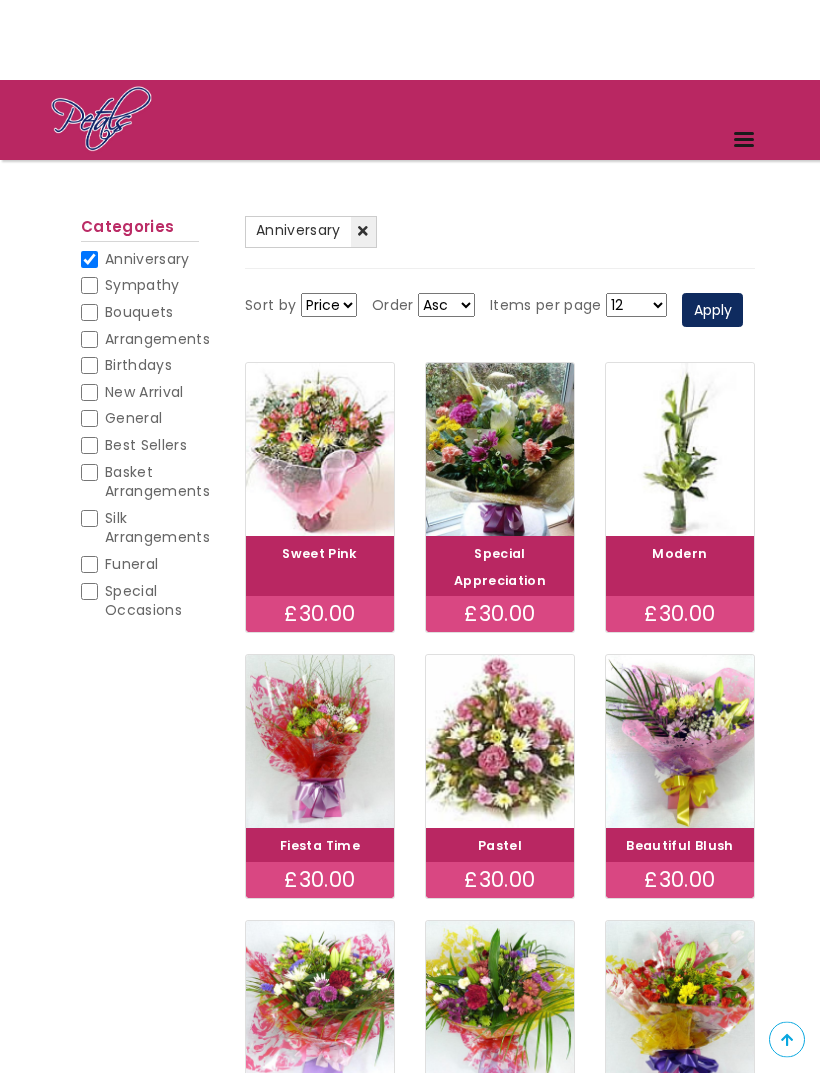 scroll, scrollTop: 0, scrollLeft: 0, axis: both 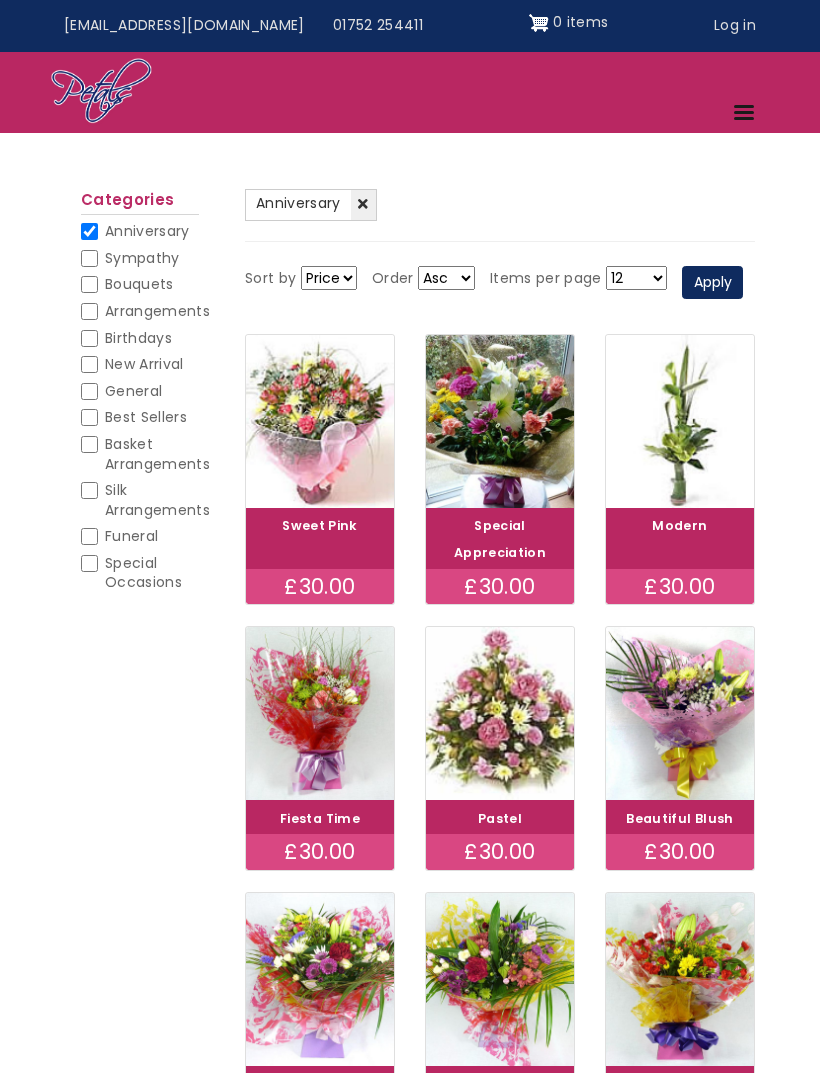 click on "General" at bounding box center [133, 391] 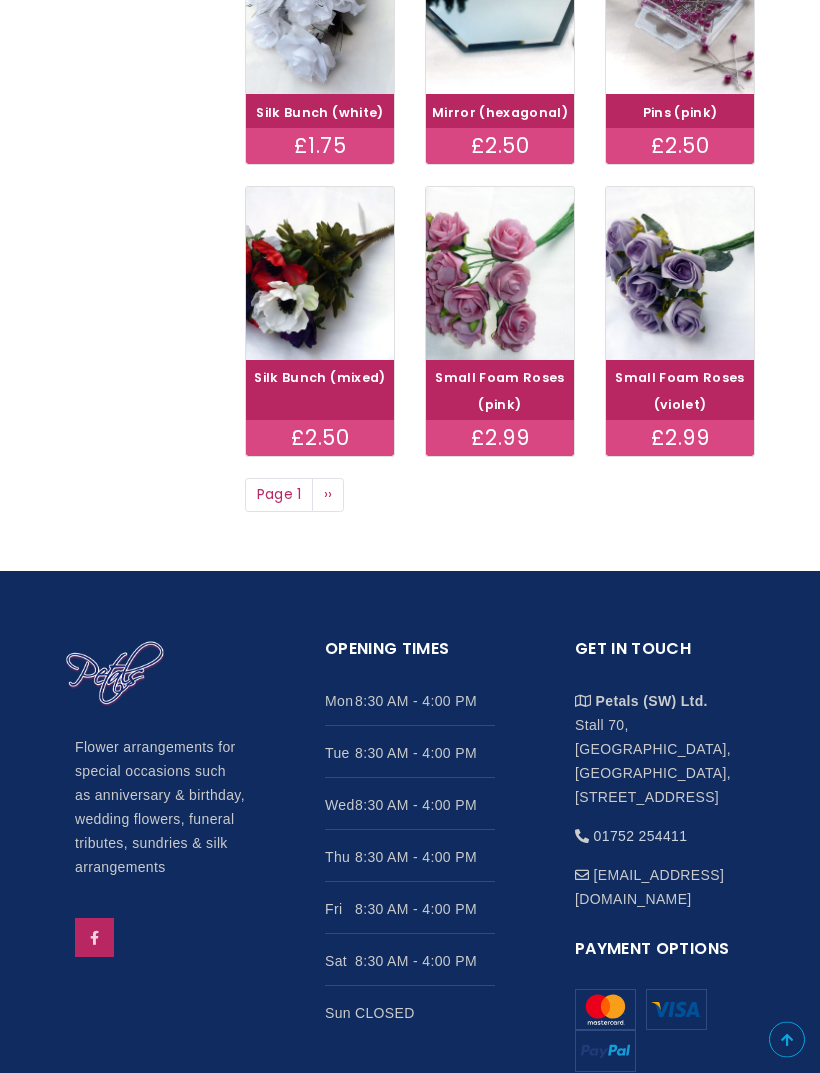 scroll, scrollTop: 1279, scrollLeft: 0, axis: vertical 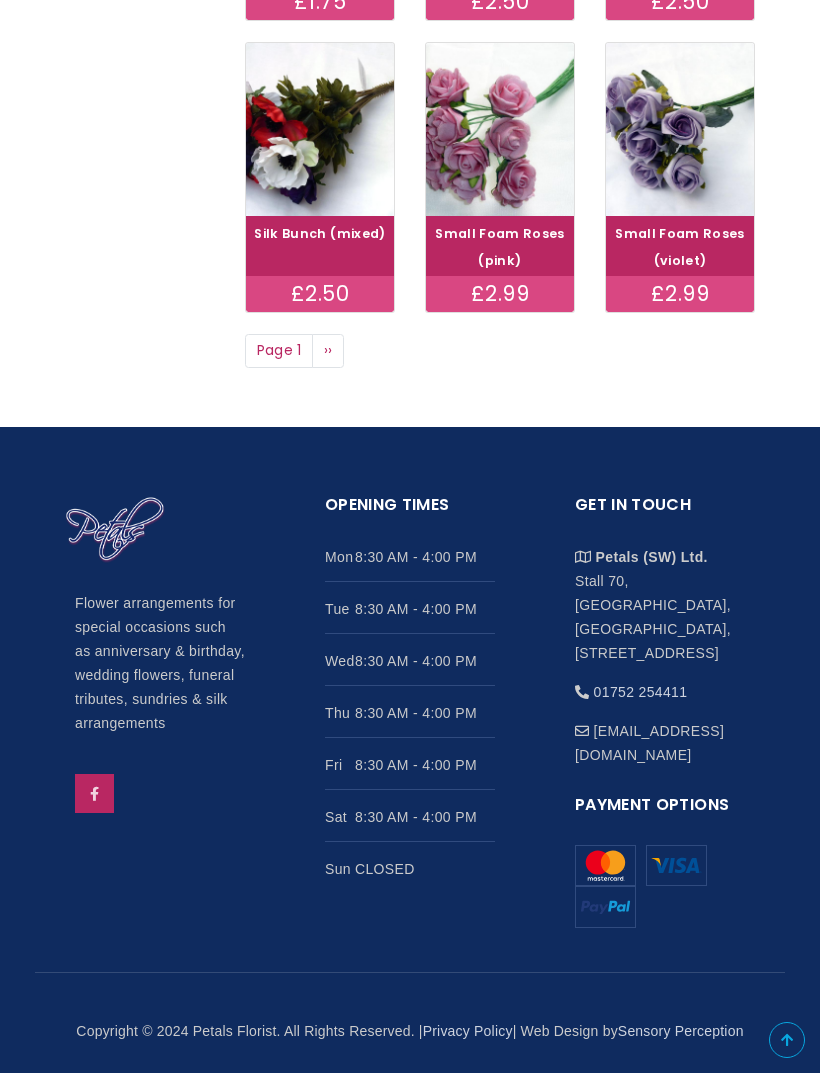 click on "Next page
››" at bounding box center (328, 351) 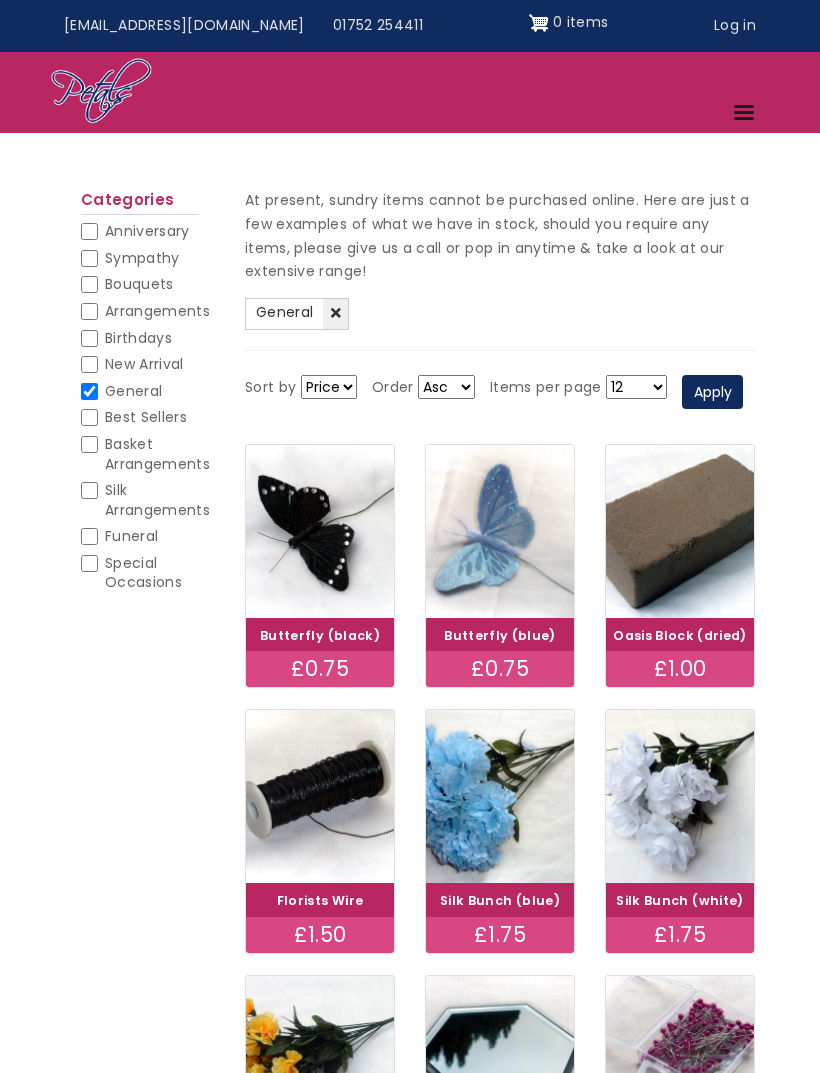 scroll, scrollTop: 0, scrollLeft: 0, axis: both 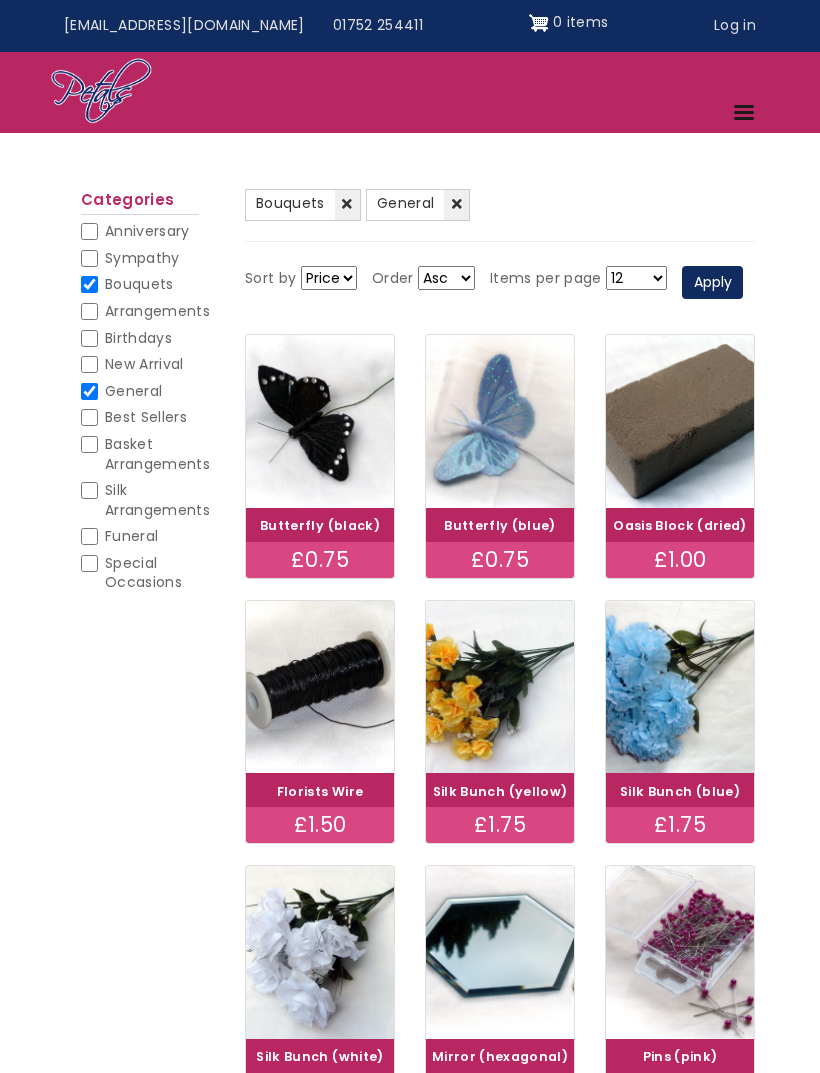 click on "Price Title" at bounding box center (329, 278) 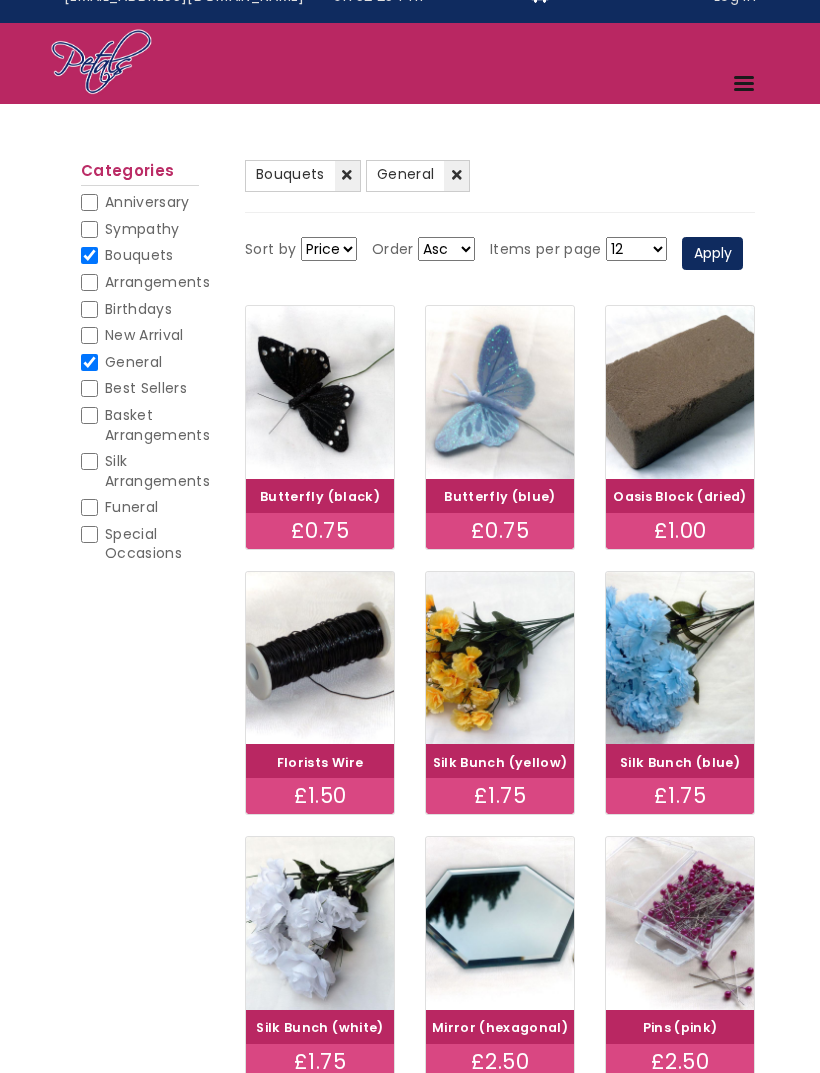 scroll, scrollTop: 29, scrollLeft: 0, axis: vertical 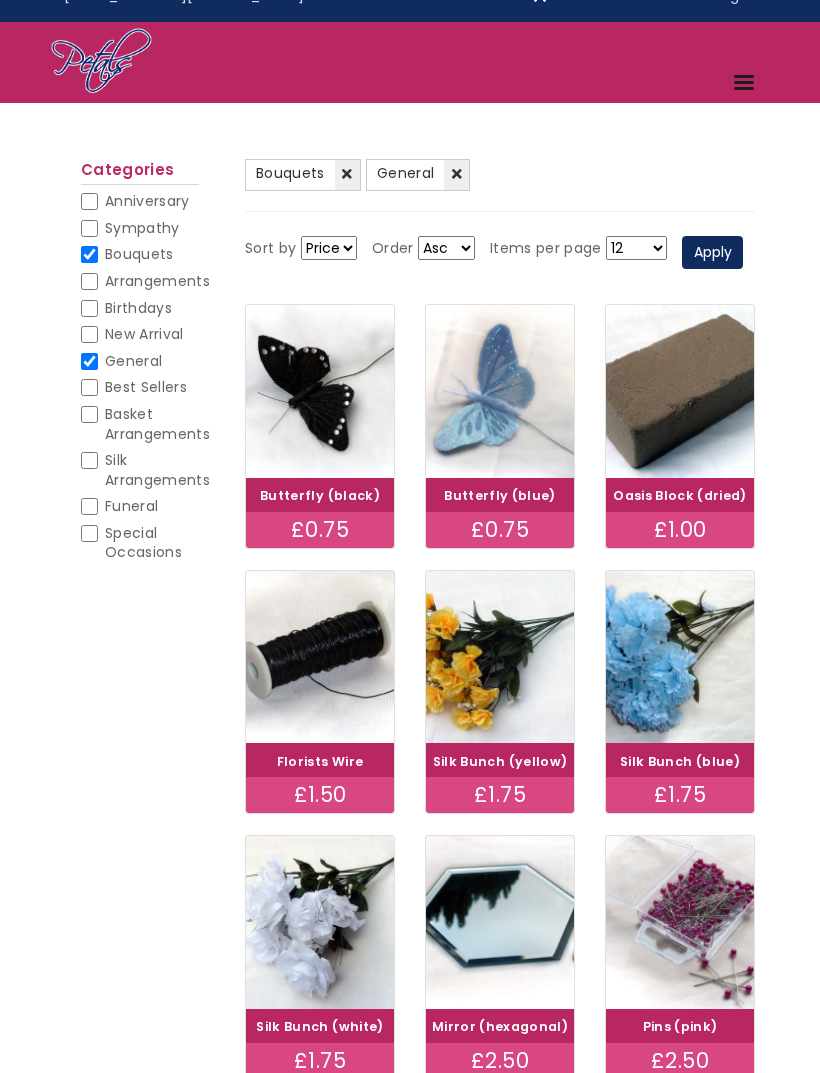 click on "Arrangements" at bounding box center (157, 282) 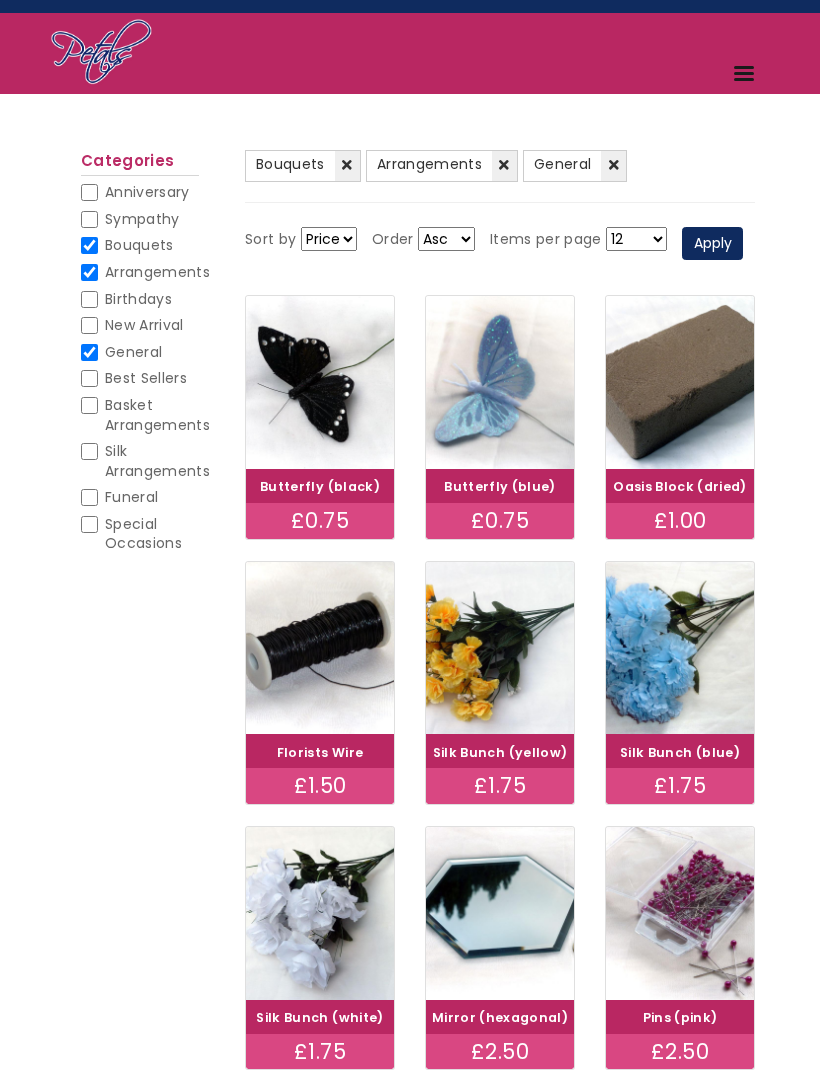 scroll, scrollTop: 0, scrollLeft: 0, axis: both 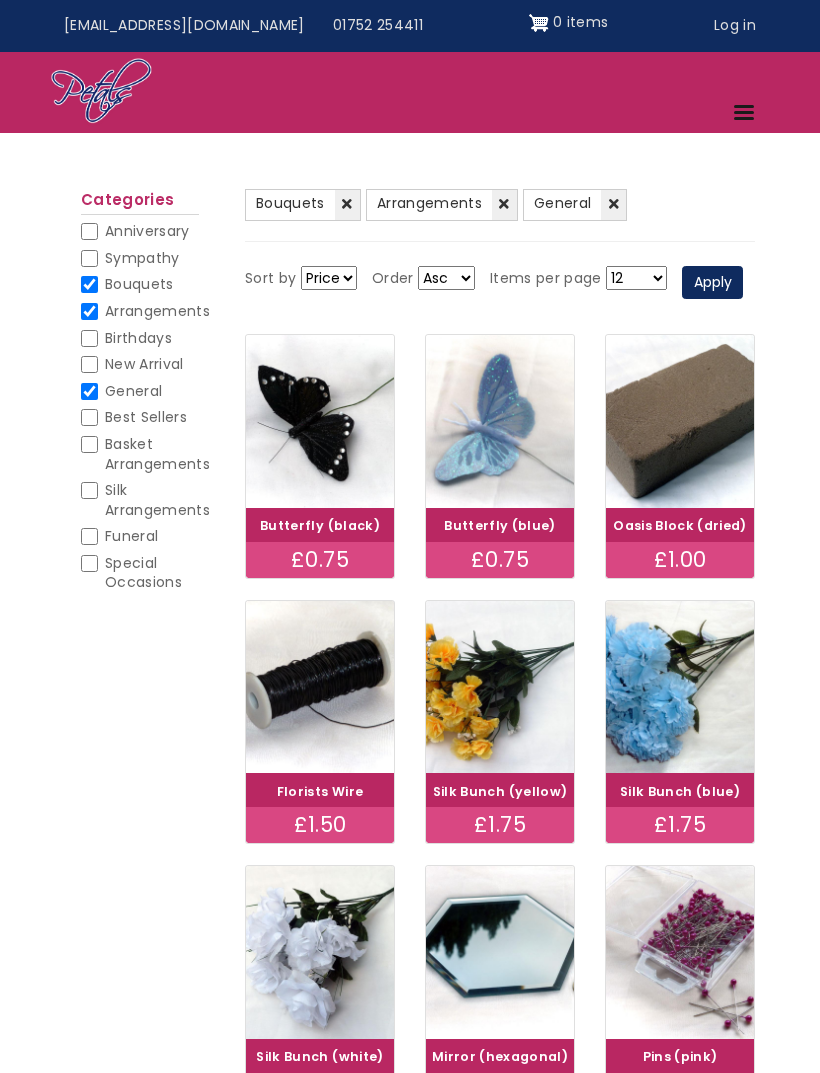 click on "Basket Arrangements" at bounding box center (157, 454) 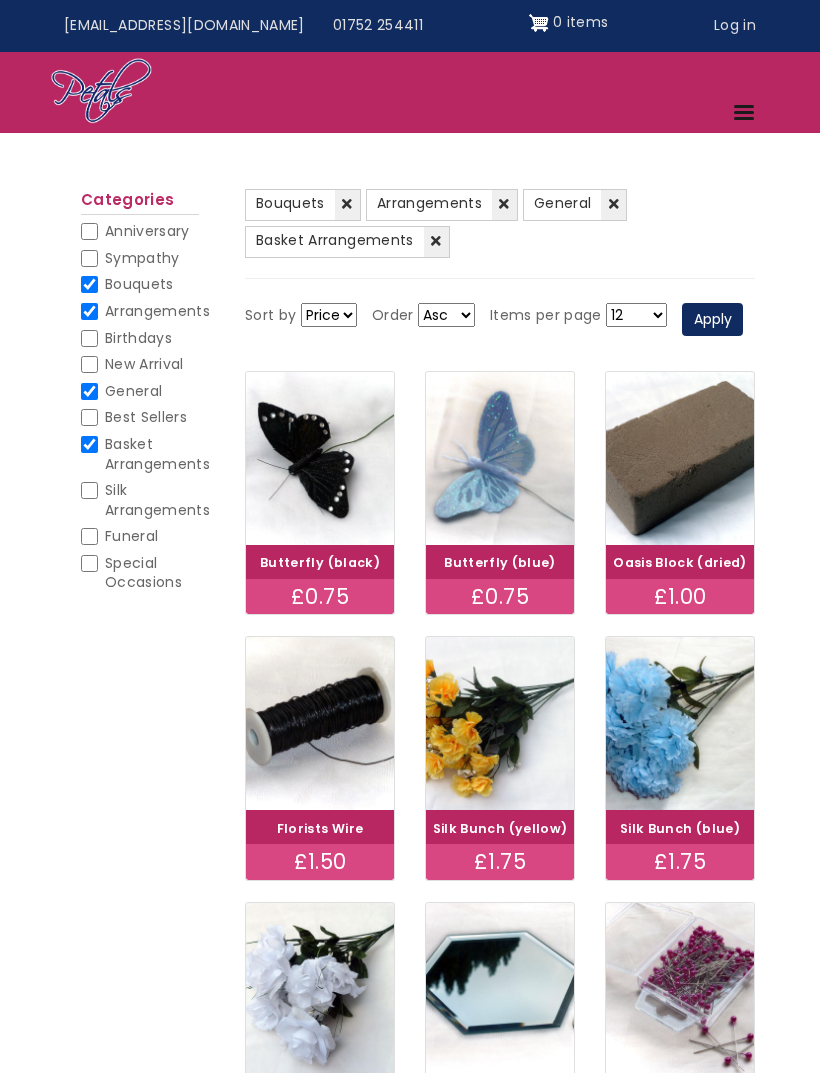 click on "General" at bounding box center (133, 391) 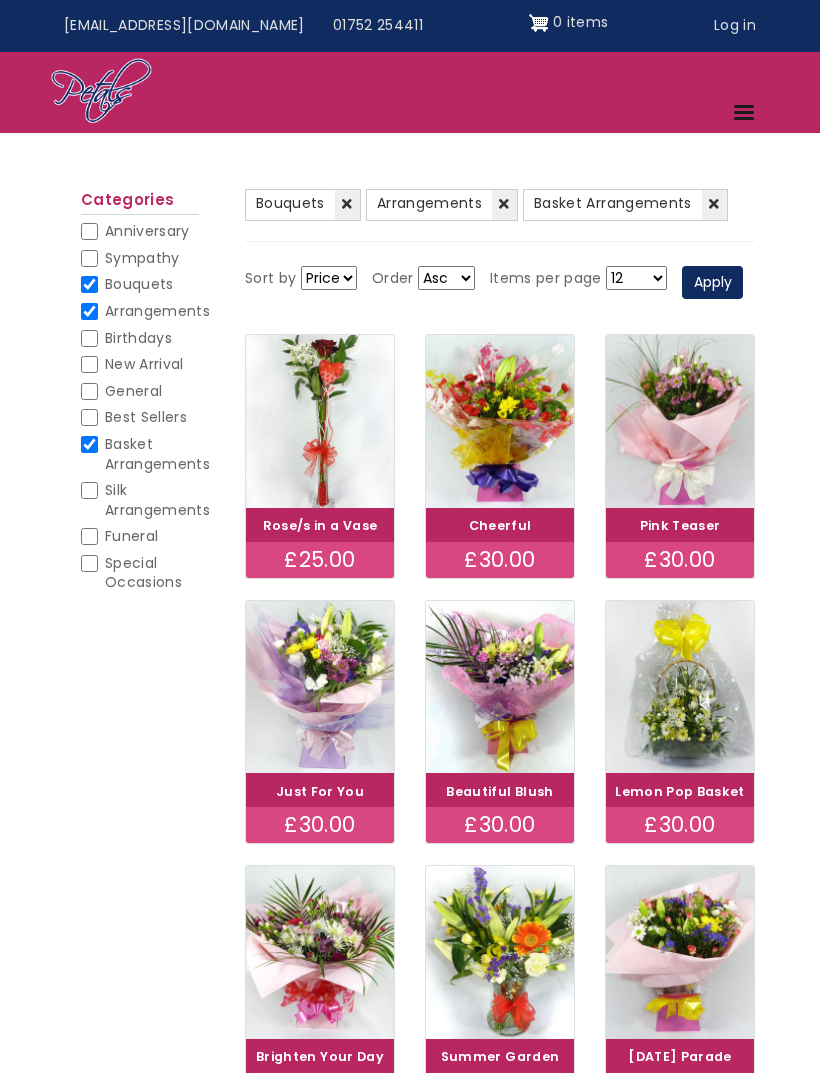 scroll, scrollTop: 0, scrollLeft: 0, axis: both 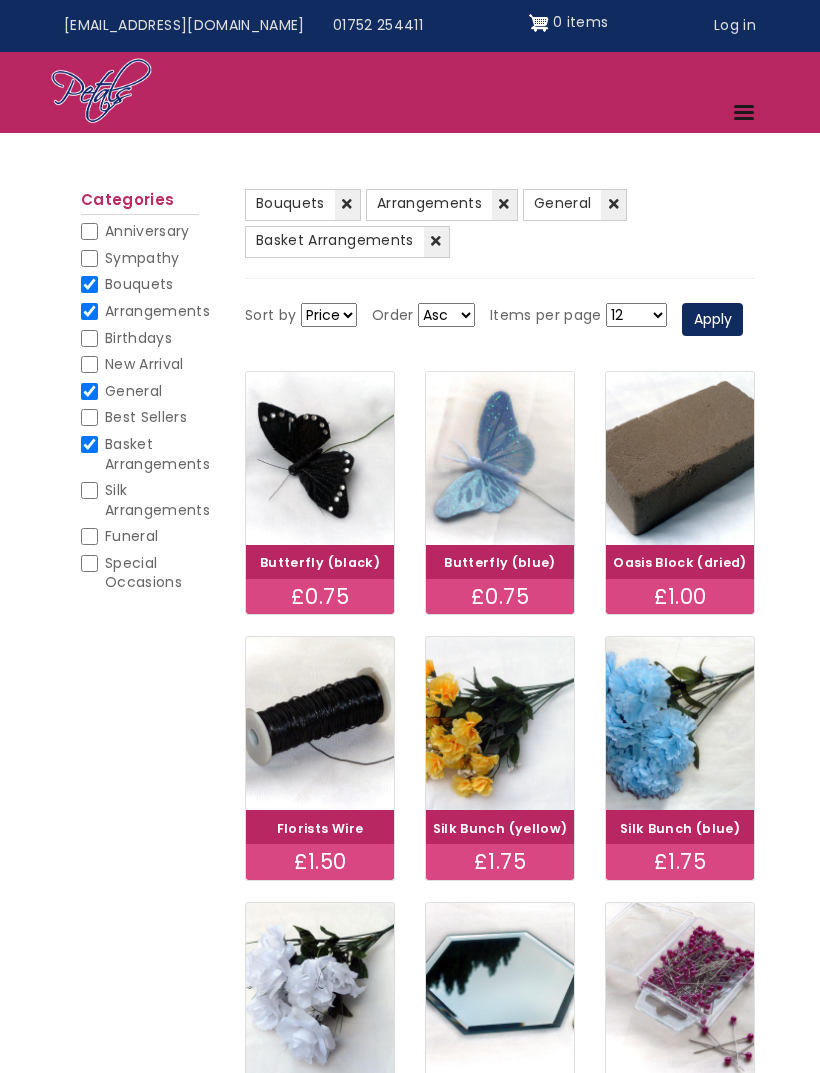 click on "Bouquets" at bounding box center [139, 284] 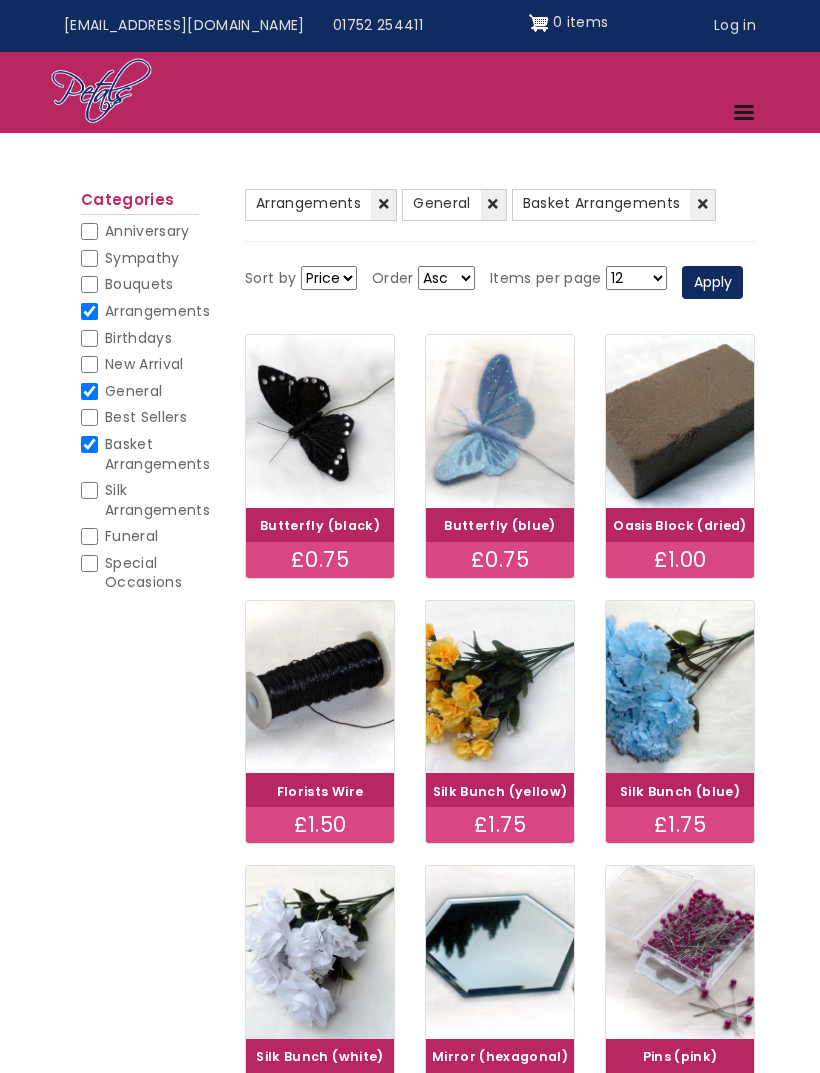 scroll, scrollTop: 0, scrollLeft: 0, axis: both 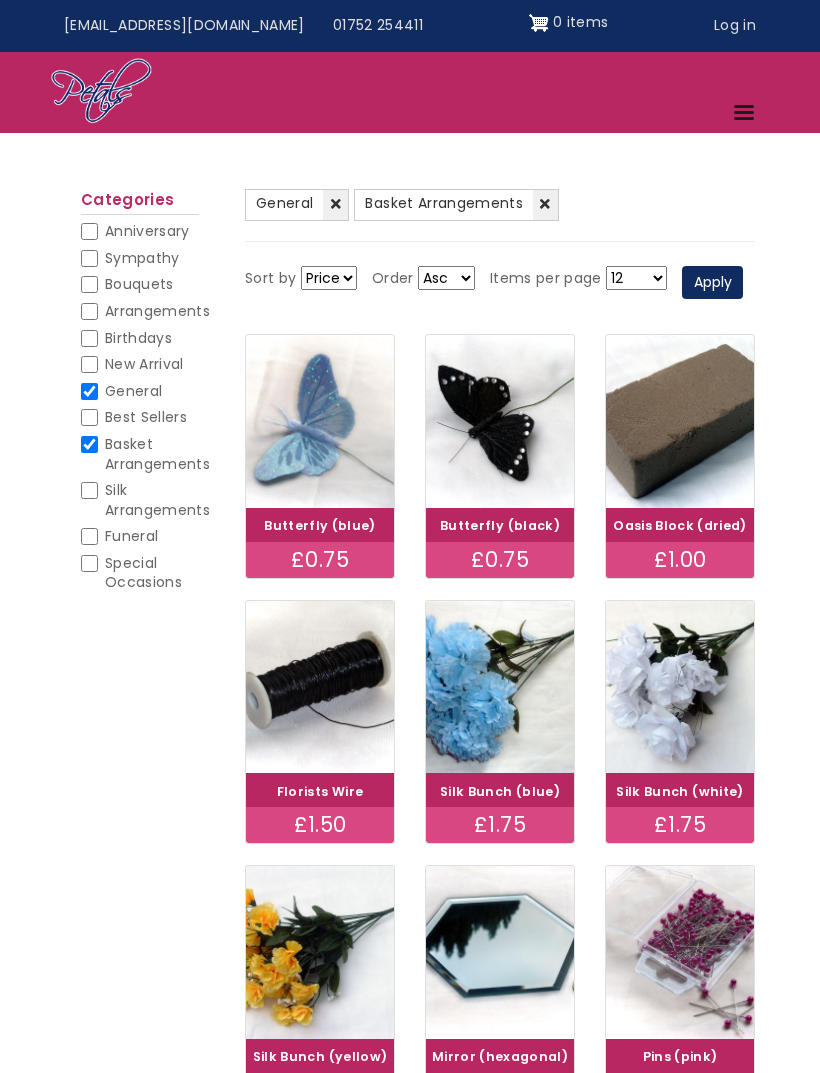 click on "General" at bounding box center [89, 391] 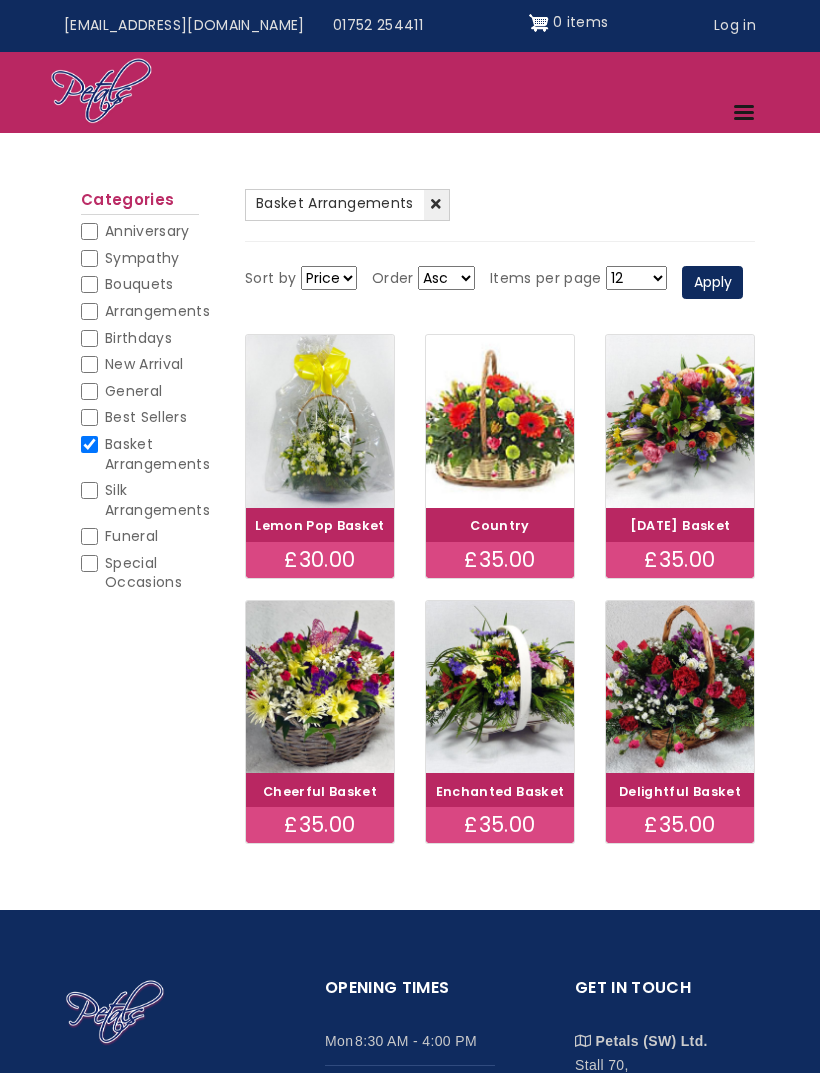 scroll, scrollTop: 0, scrollLeft: 0, axis: both 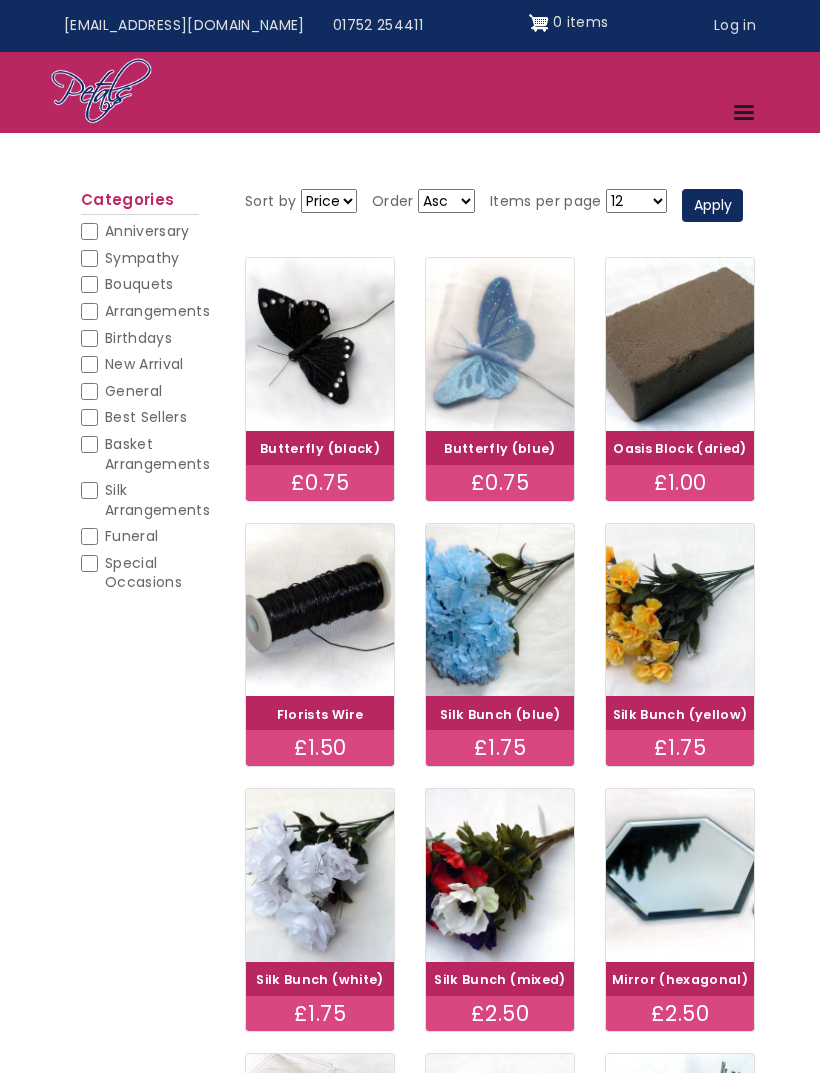 click on "Best Sellers
Best Sellers" at bounding box center [140, 421] 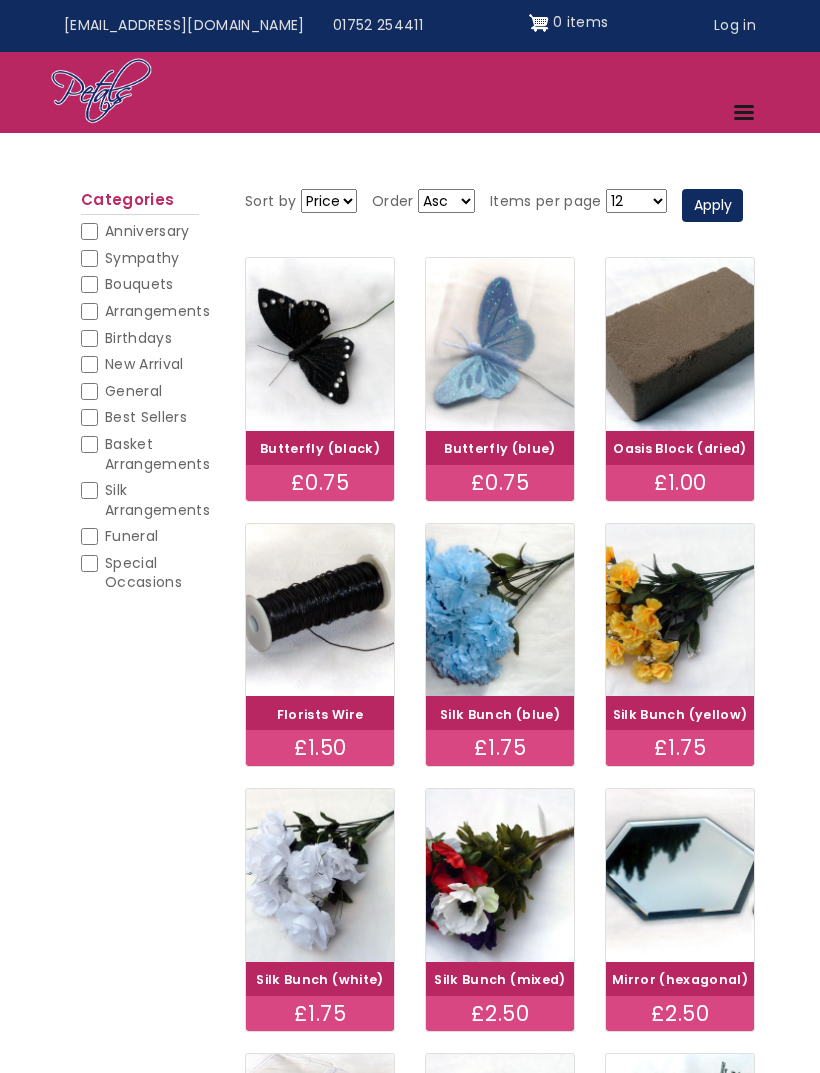 click on "Best Sellers" at bounding box center [89, 417] 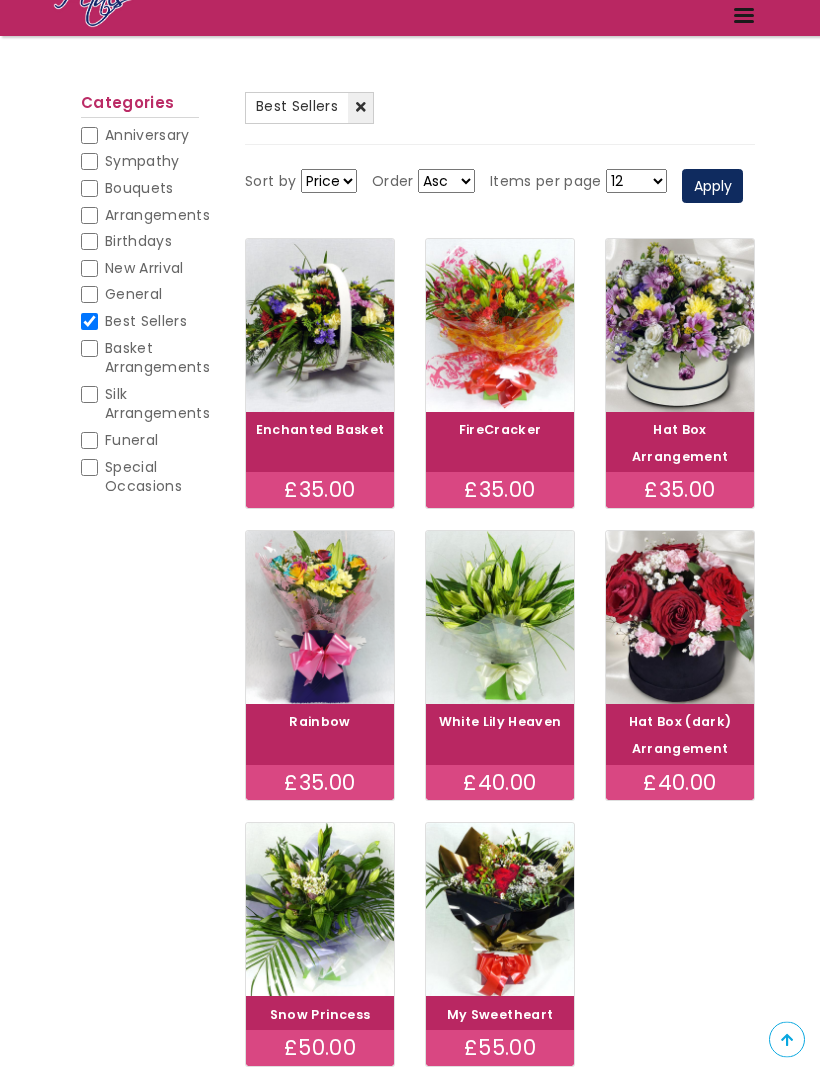 scroll, scrollTop: 177, scrollLeft: 0, axis: vertical 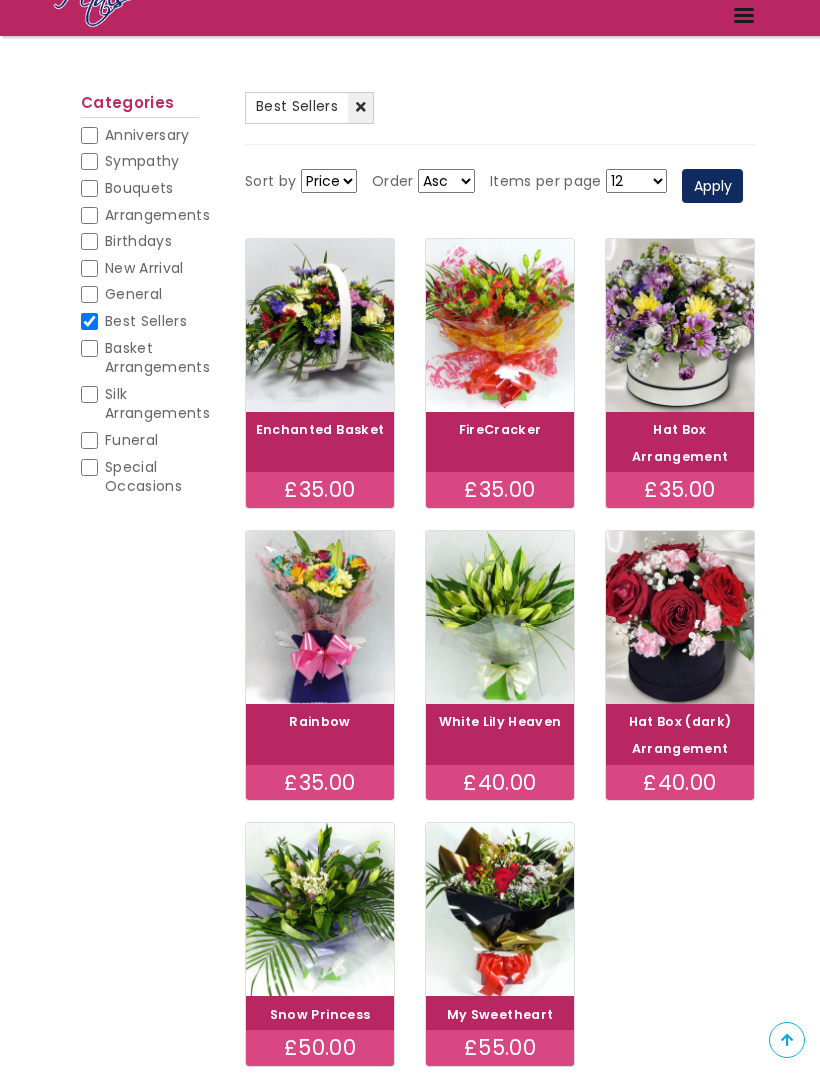 click on "General" at bounding box center [133, 294] 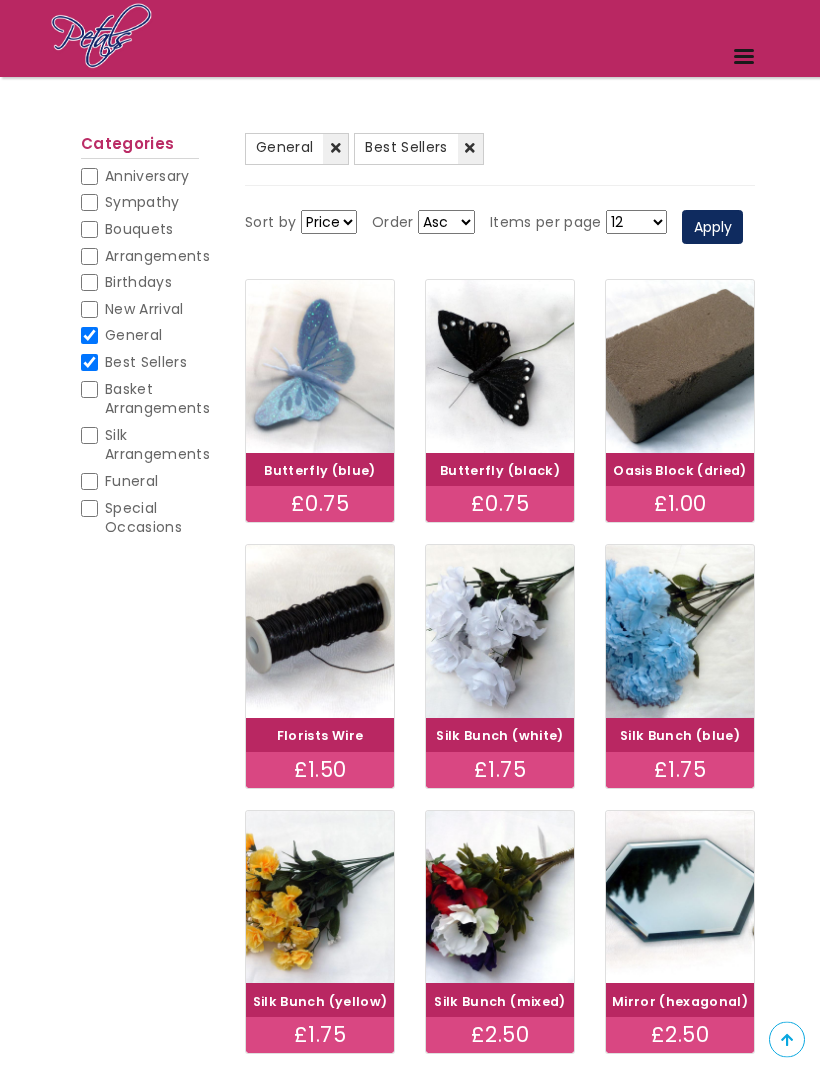 scroll, scrollTop: 0, scrollLeft: 0, axis: both 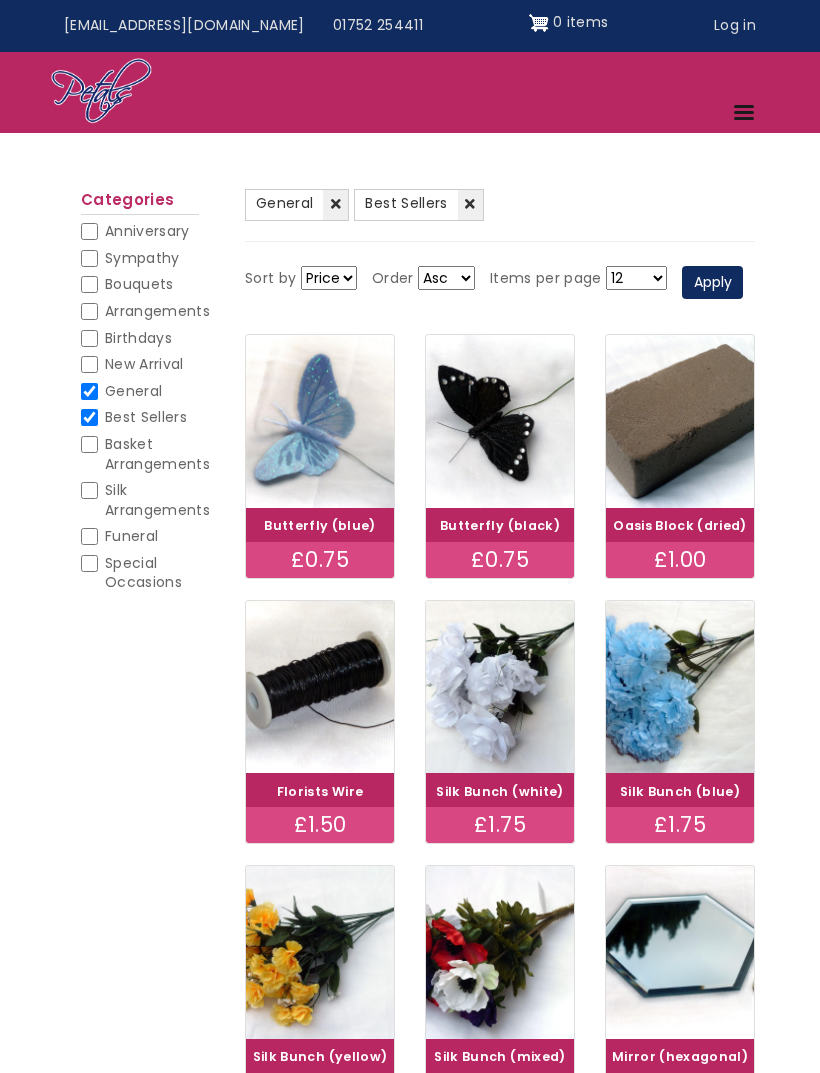 click on "Arrangements" at bounding box center (157, 311) 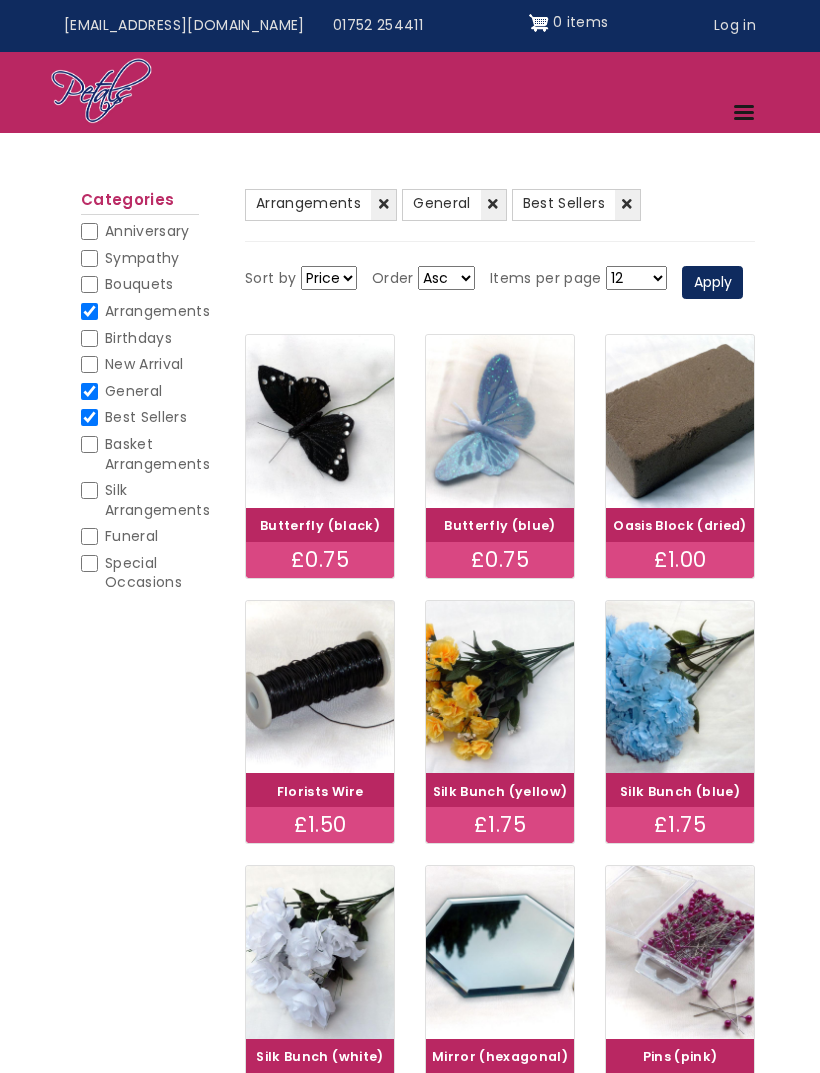 scroll, scrollTop: 0, scrollLeft: 0, axis: both 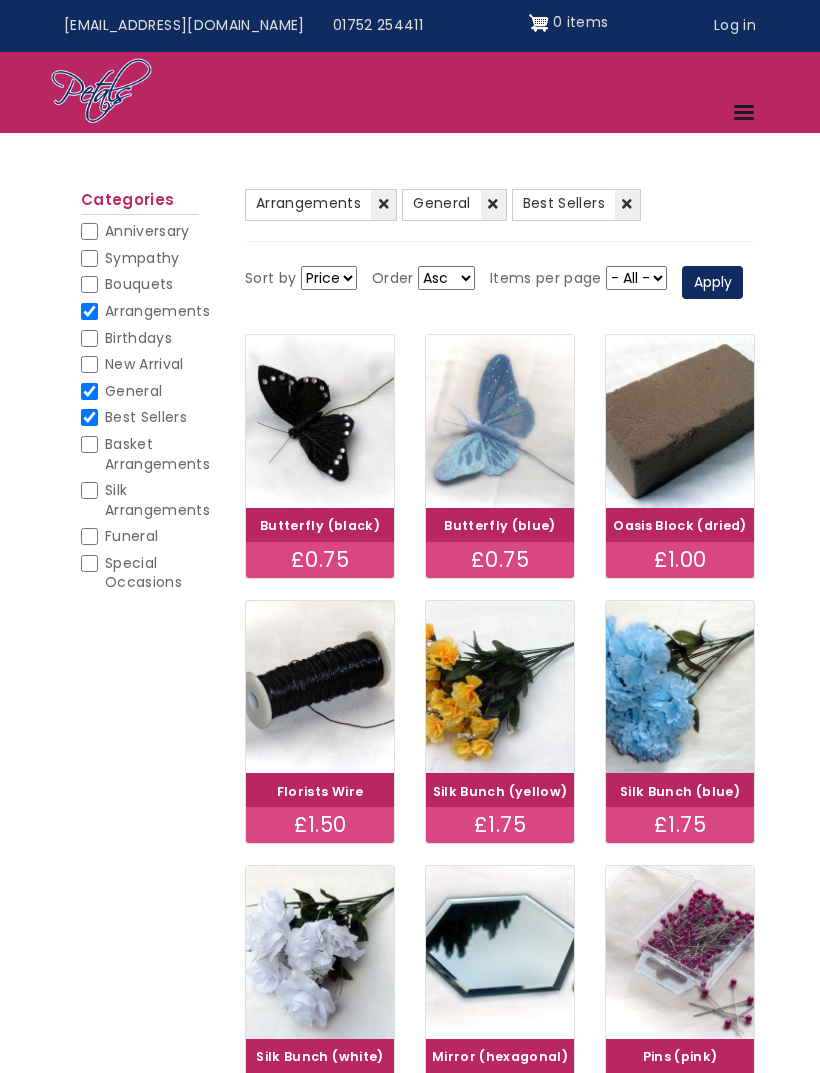 click on "Apply" at bounding box center [712, 283] 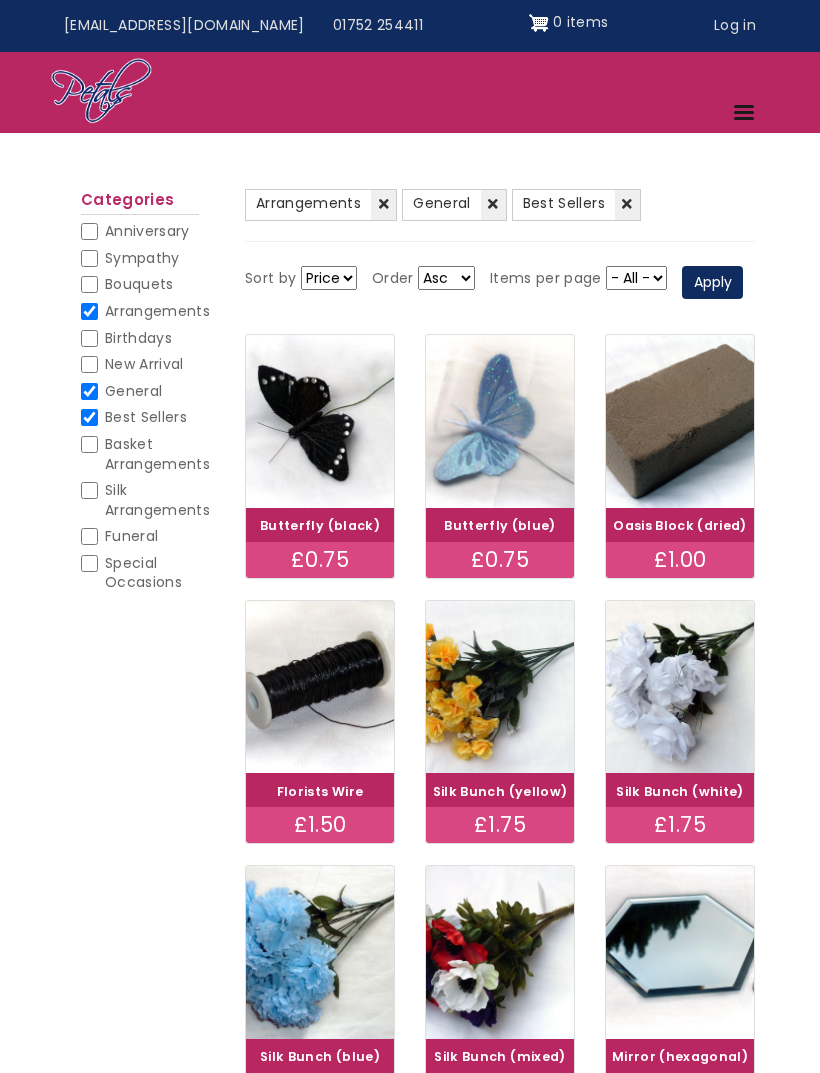 scroll, scrollTop: 0, scrollLeft: 0, axis: both 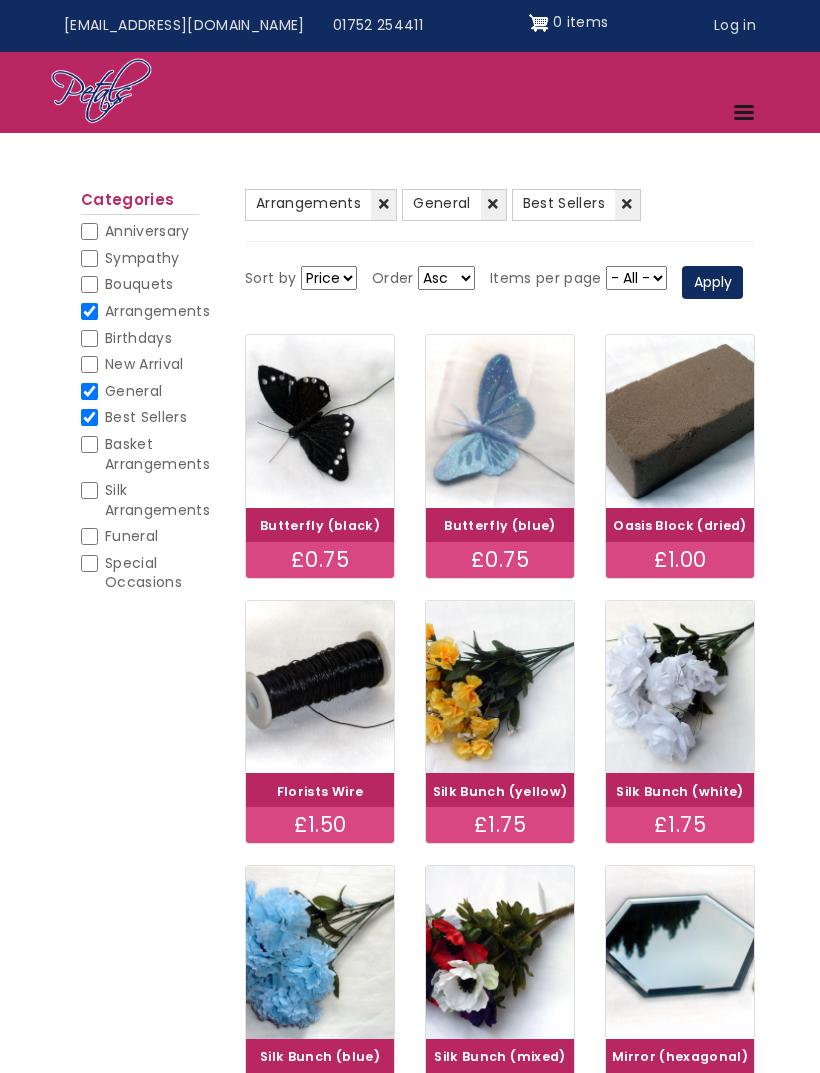 click on "Silk Bunch (white)" at bounding box center [679, 791] 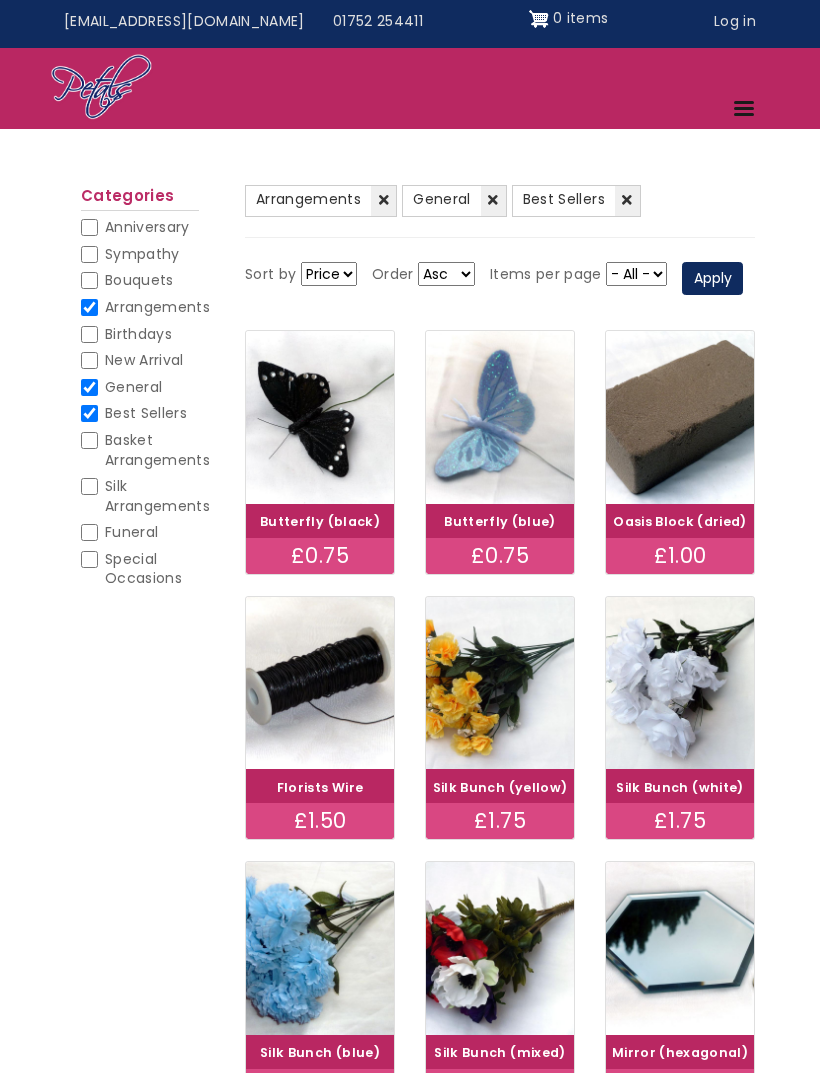 scroll, scrollTop: 5, scrollLeft: 0, axis: vertical 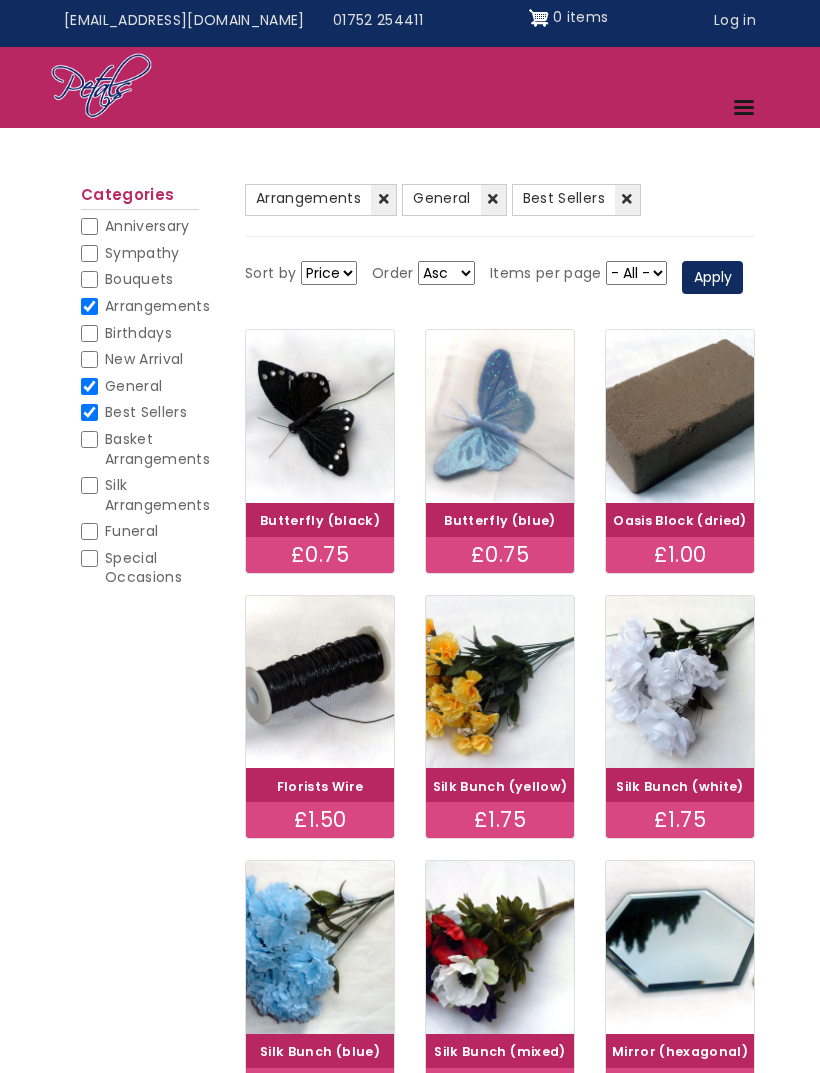 click on "Sort by
Price Title
Order
Asc Desc
Items per page
12 18 24 30 - All -
Apply" at bounding box center [500, 278] 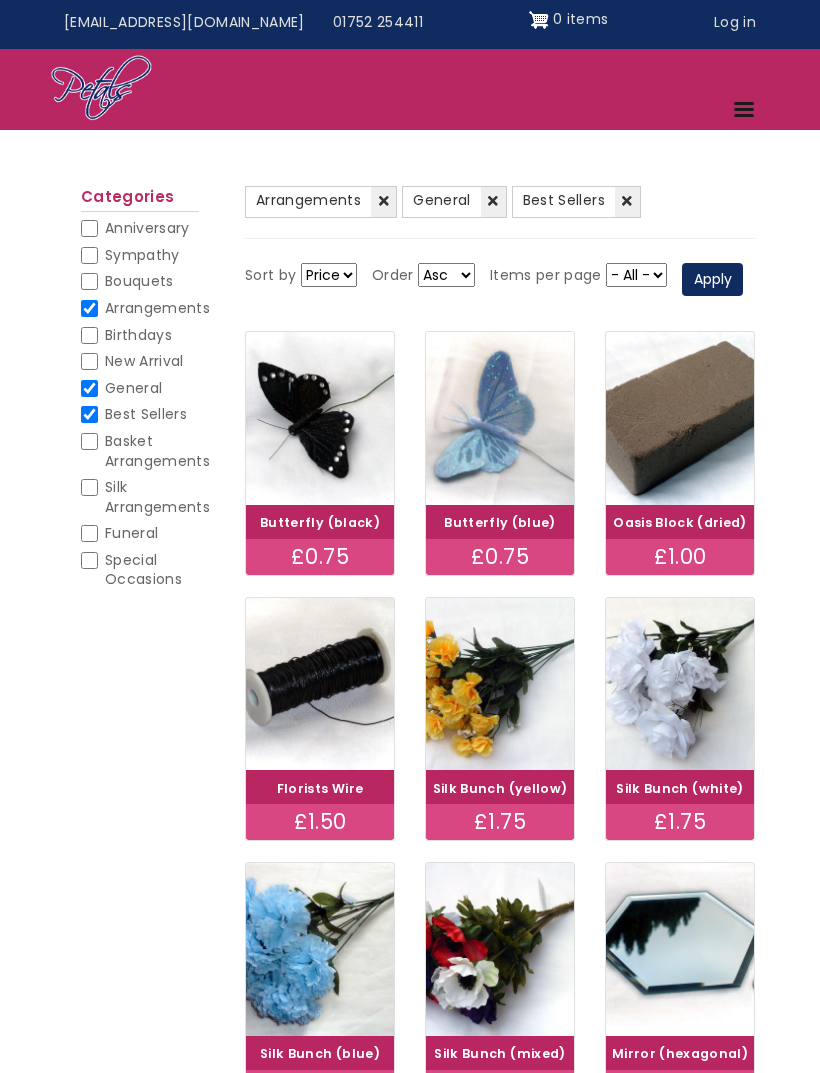 scroll, scrollTop: 0, scrollLeft: 0, axis: both 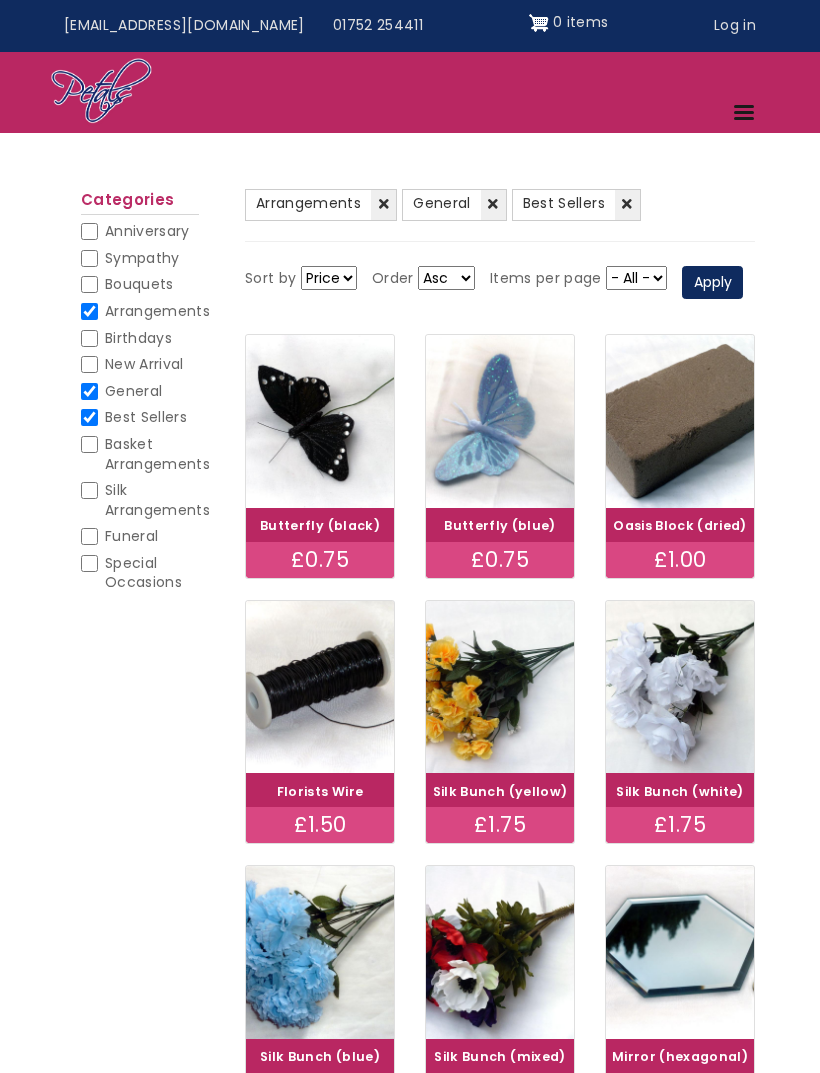click on "Categories
Anniversary
Anniversary
Sympathy
Sympathy
Bouquets
Bouquets
Arrangements
(-)
Arrangements
Birthdays
Birthdays
New Arrival
New Arrival
General
(-)
General
Best Sellers
(-)
Best Sellers
Basket Arrangements
Basket Arrangements
Silk Arrangements
Silk Arrangements
Funeral
Funeral
Special Occasions
Special Occasions" at bounding box center [140, 2724] 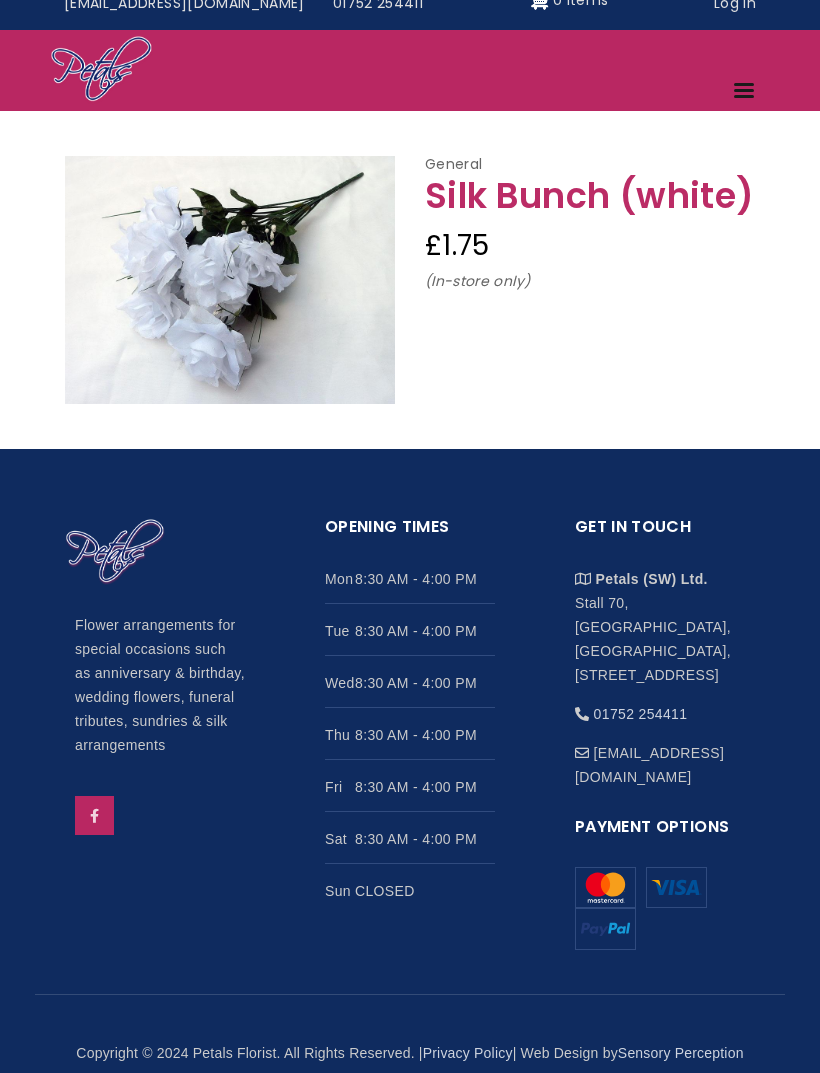scroll, scrollTop: 0, scrollLeft: 0, axis: both 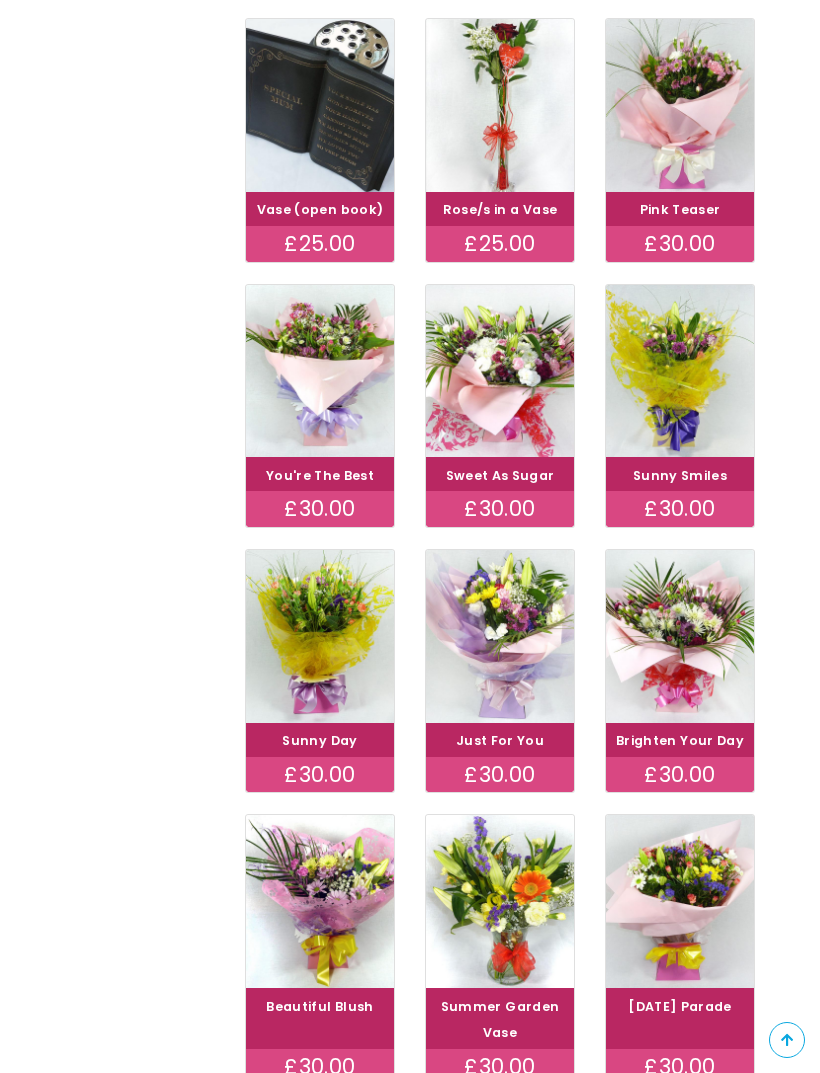 click on "You're The Best" at bounding box center [320, 475] 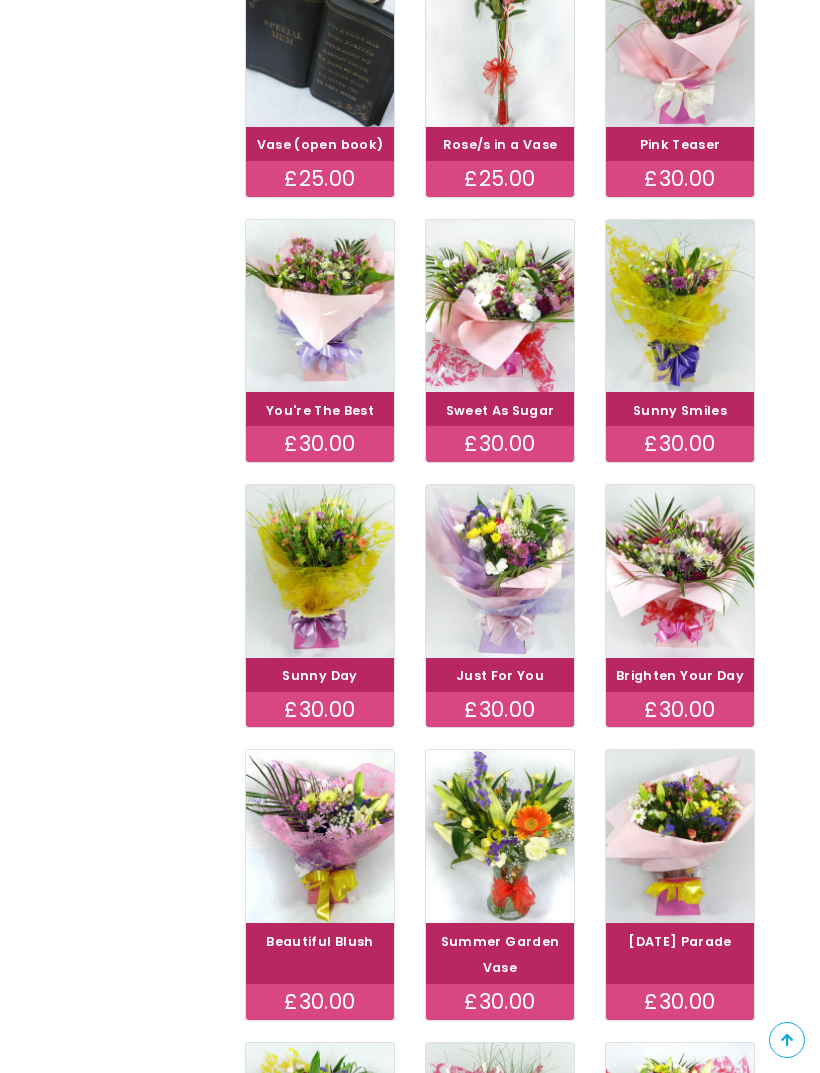click at bounding box center [680, 40] 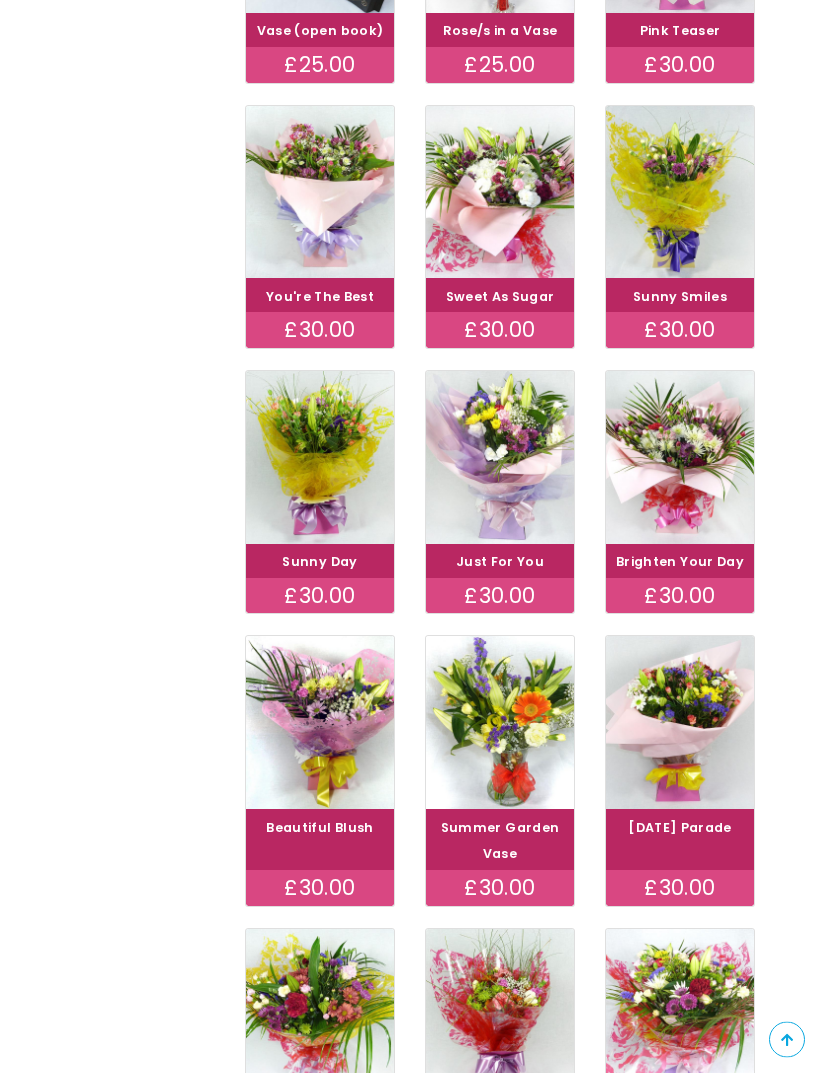 scroll, scrollTop: 2305, scrollLeft: 0, axis: vertical 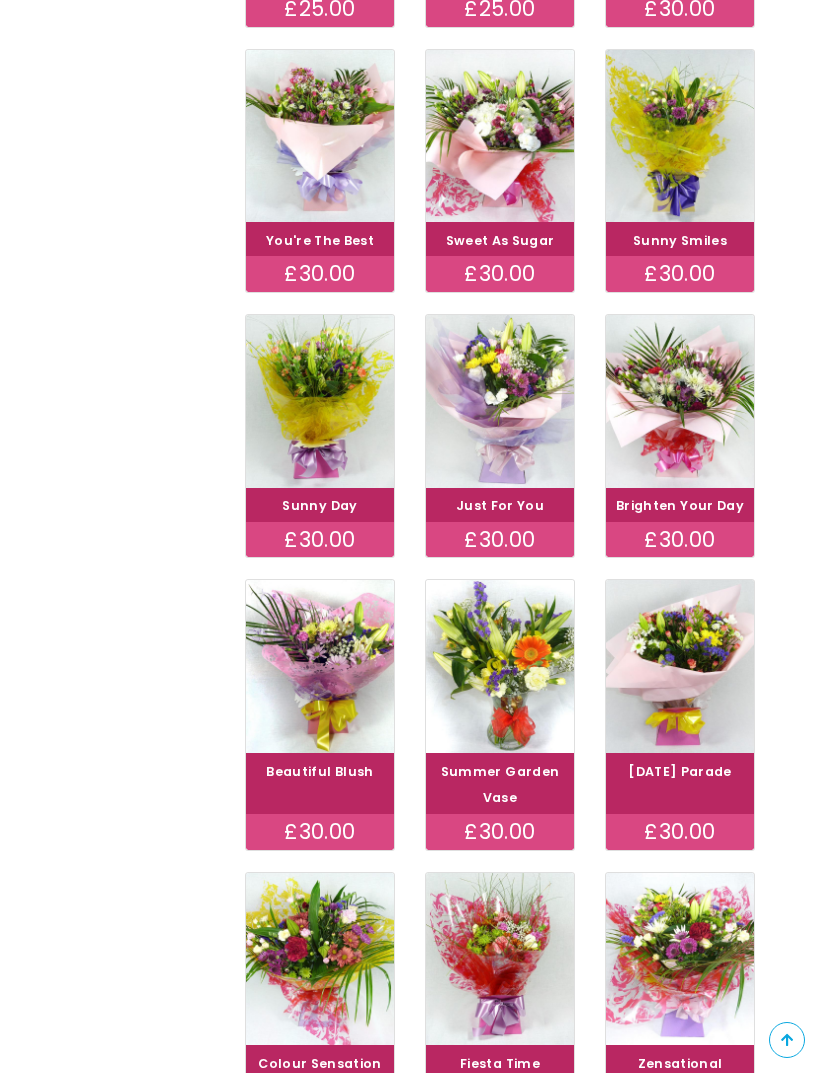 click at bounding box center [500, 401] 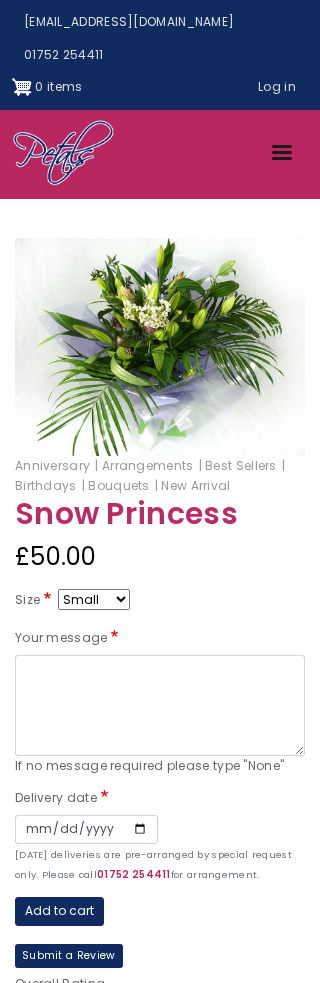 scroll, scrollTop: 0, scrollLeft: 0, axis: both 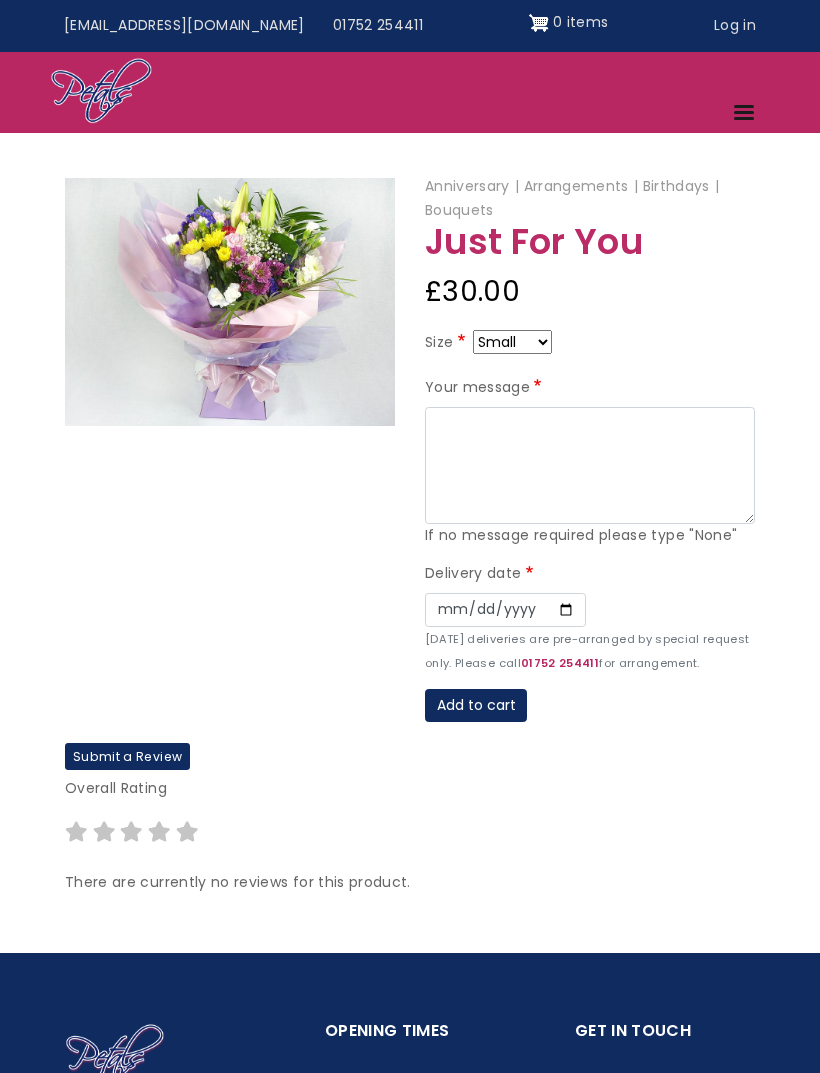 click on "Small Medium Large" at bounding box center [512, 342] 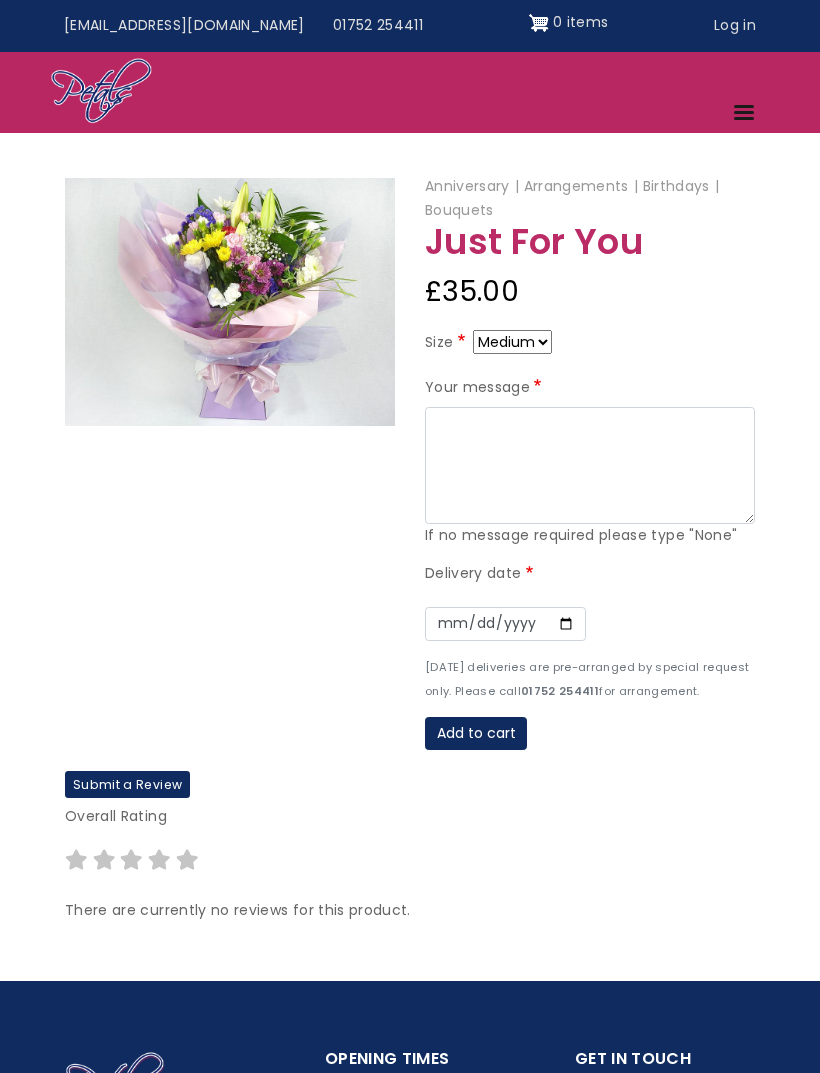 click on "Size
Small Medium Large" at bounding box center (590, 346) 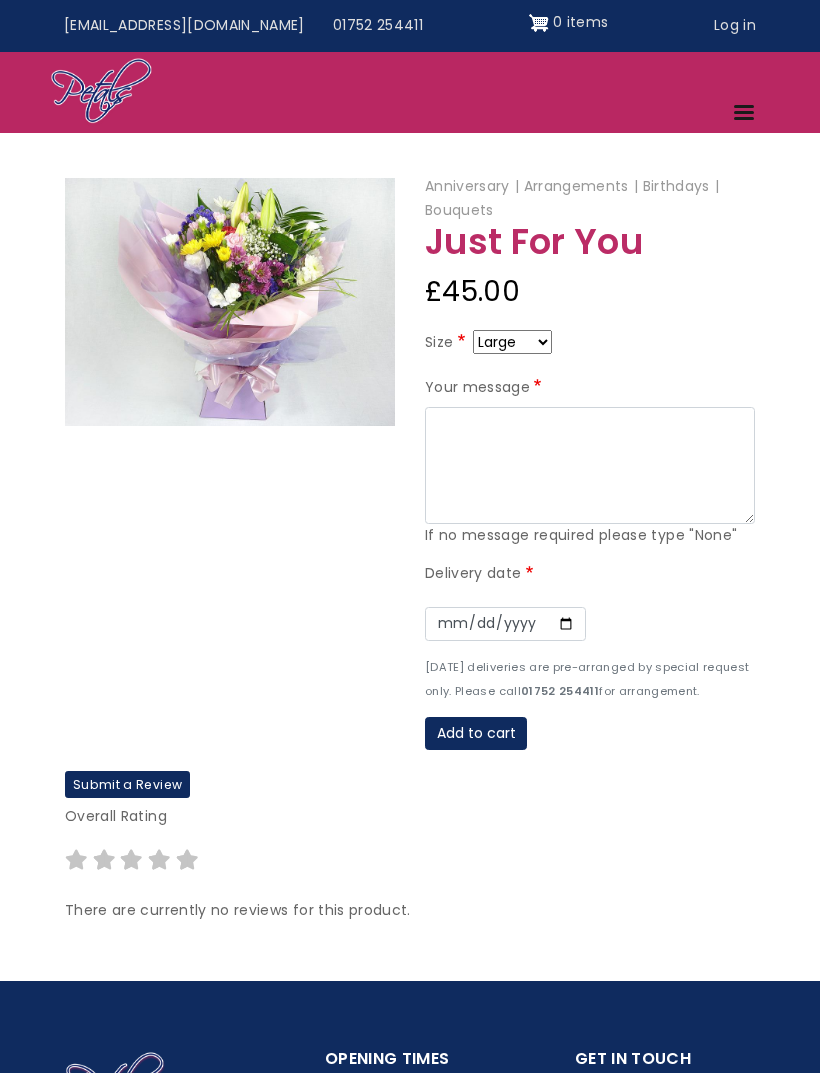 click on "Small Medium Large" at bounding box center (512, 342) 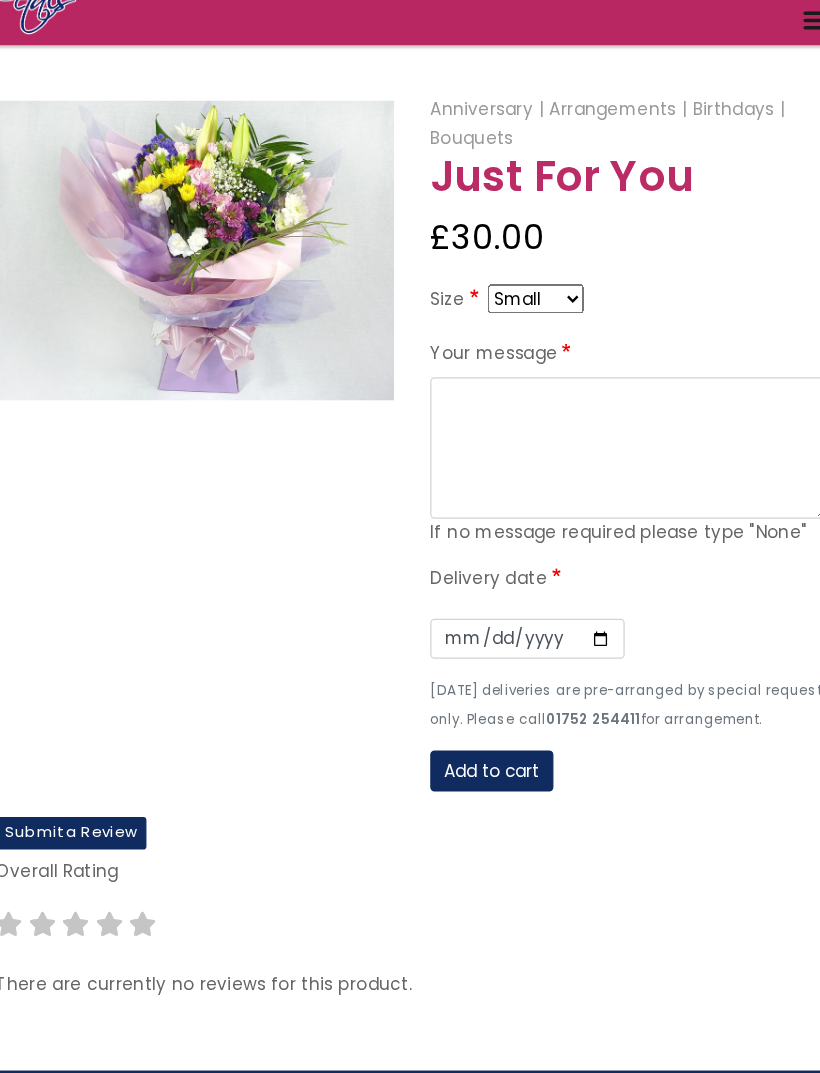 scroll, scrollTop: 0, scrollLeft: 8, axis: horizontal 